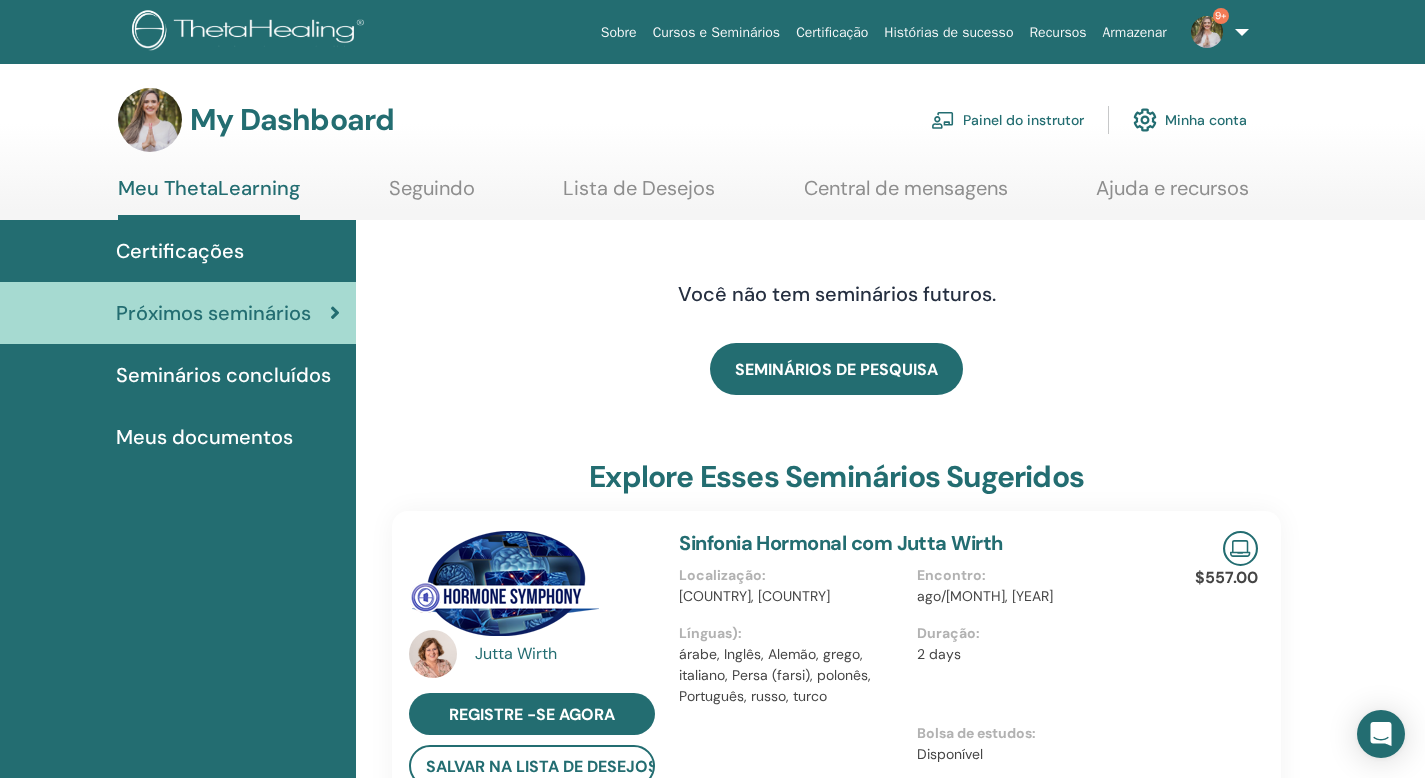 scroll, scrollTop: 0, scrollLeft: 0, axis: both 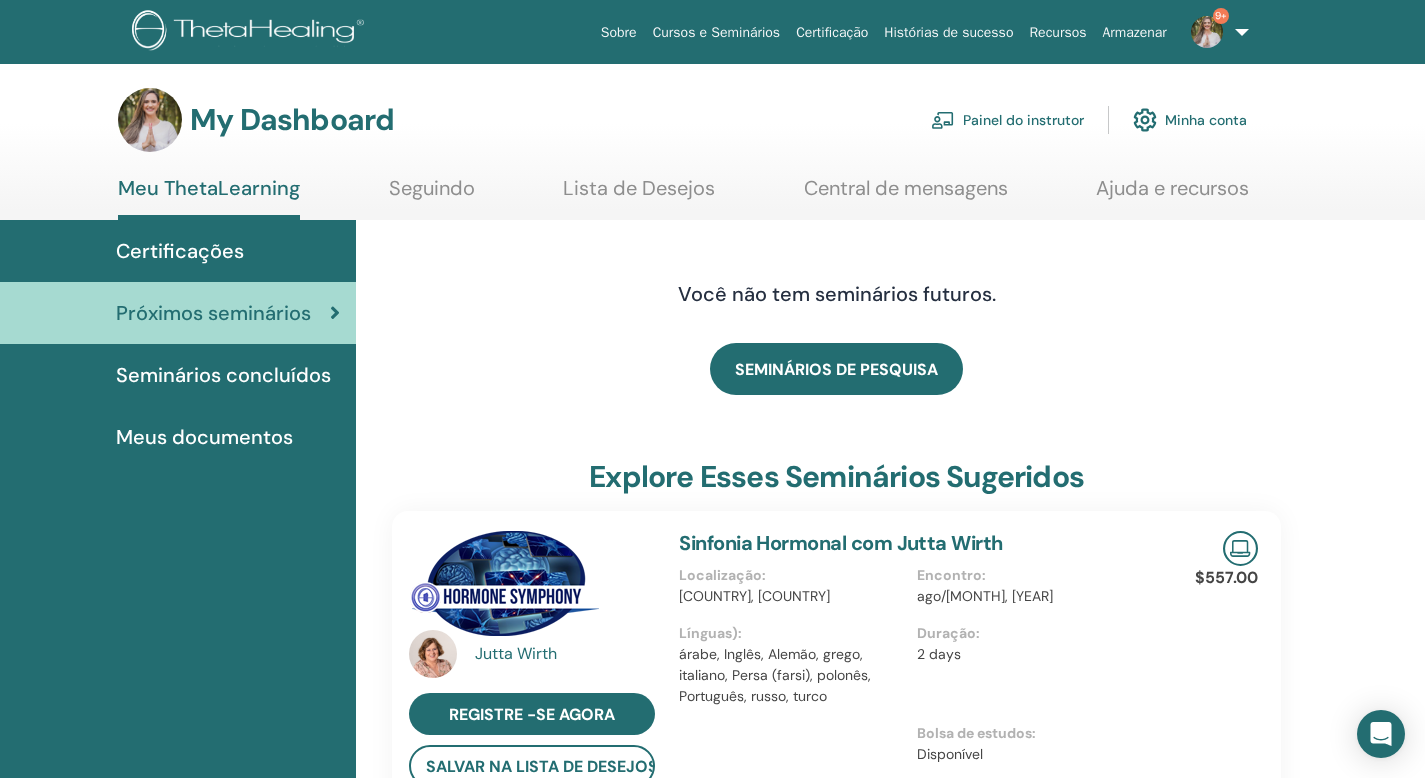 click on "Painel do instrutor" at bounding box center [1007, 120] 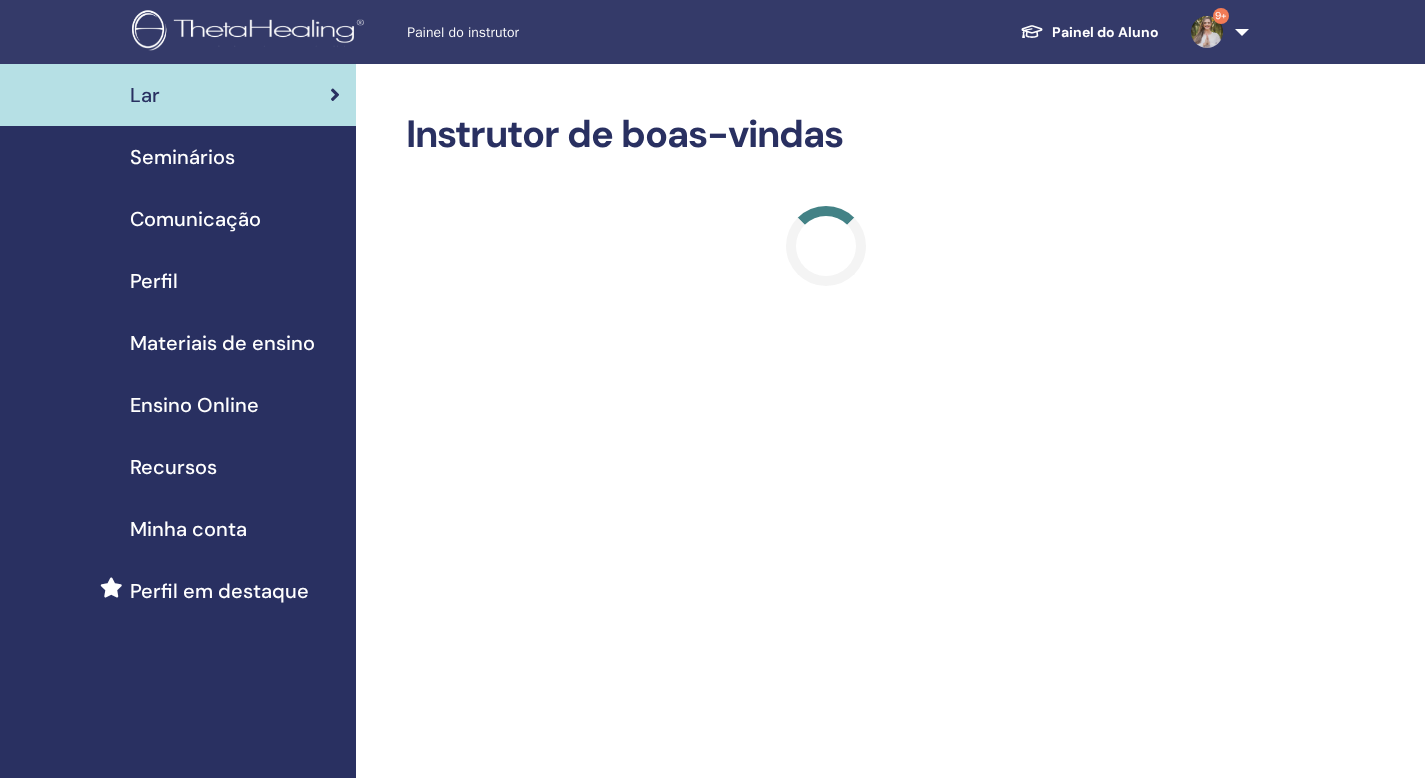 scroll, scrollTop: 0, scrollLeft: 0, axis: both 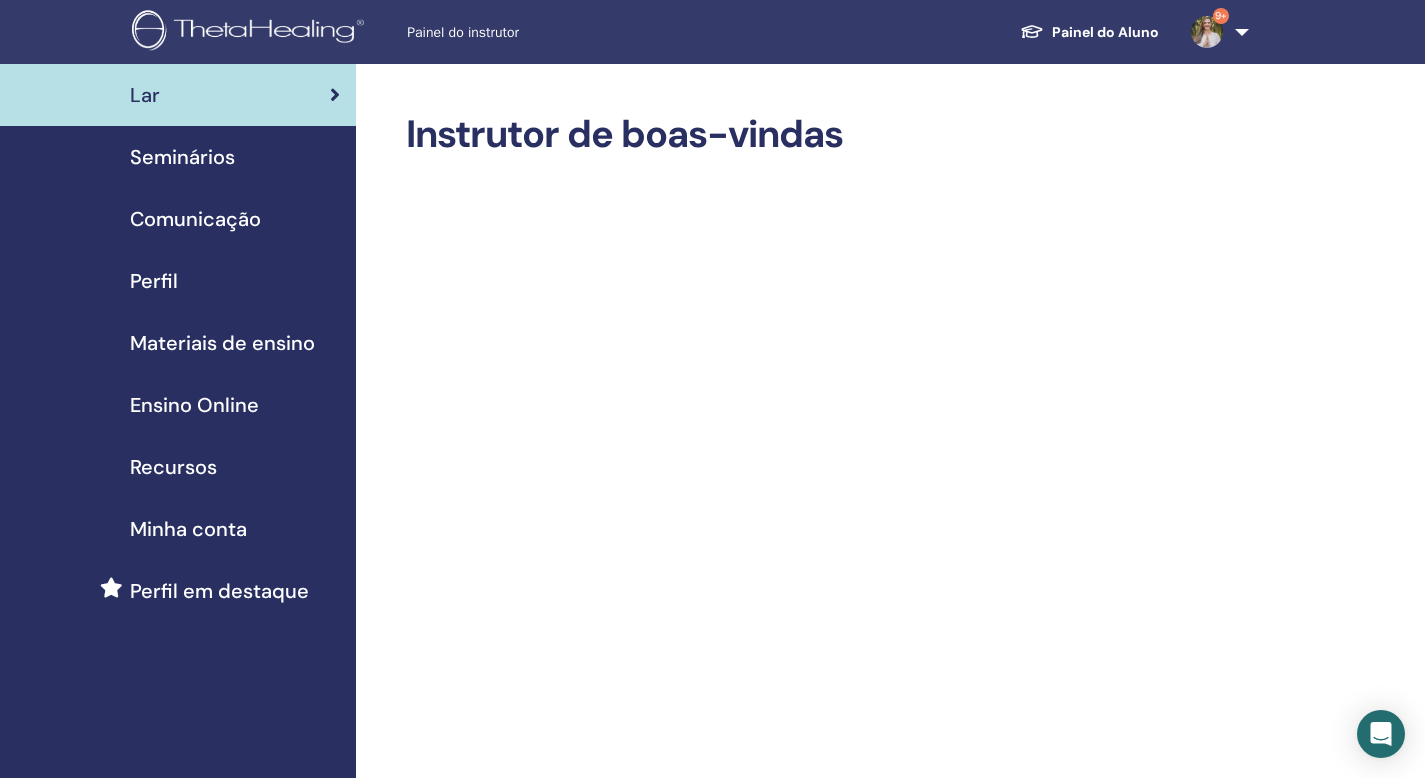 click on "Seminários" at bounding box center (182, 157) 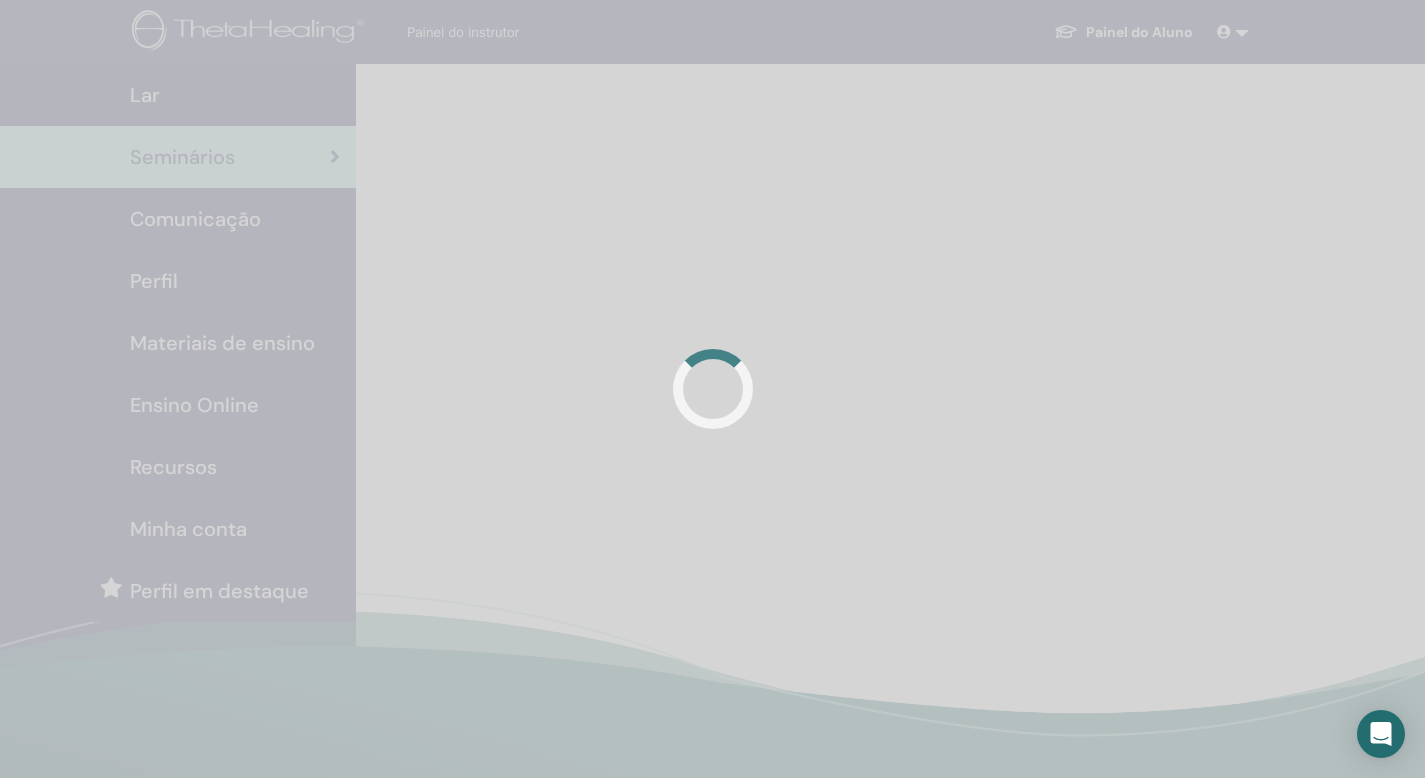 scroll, scrollTop: 0, scrollLeft: 0, axis: both 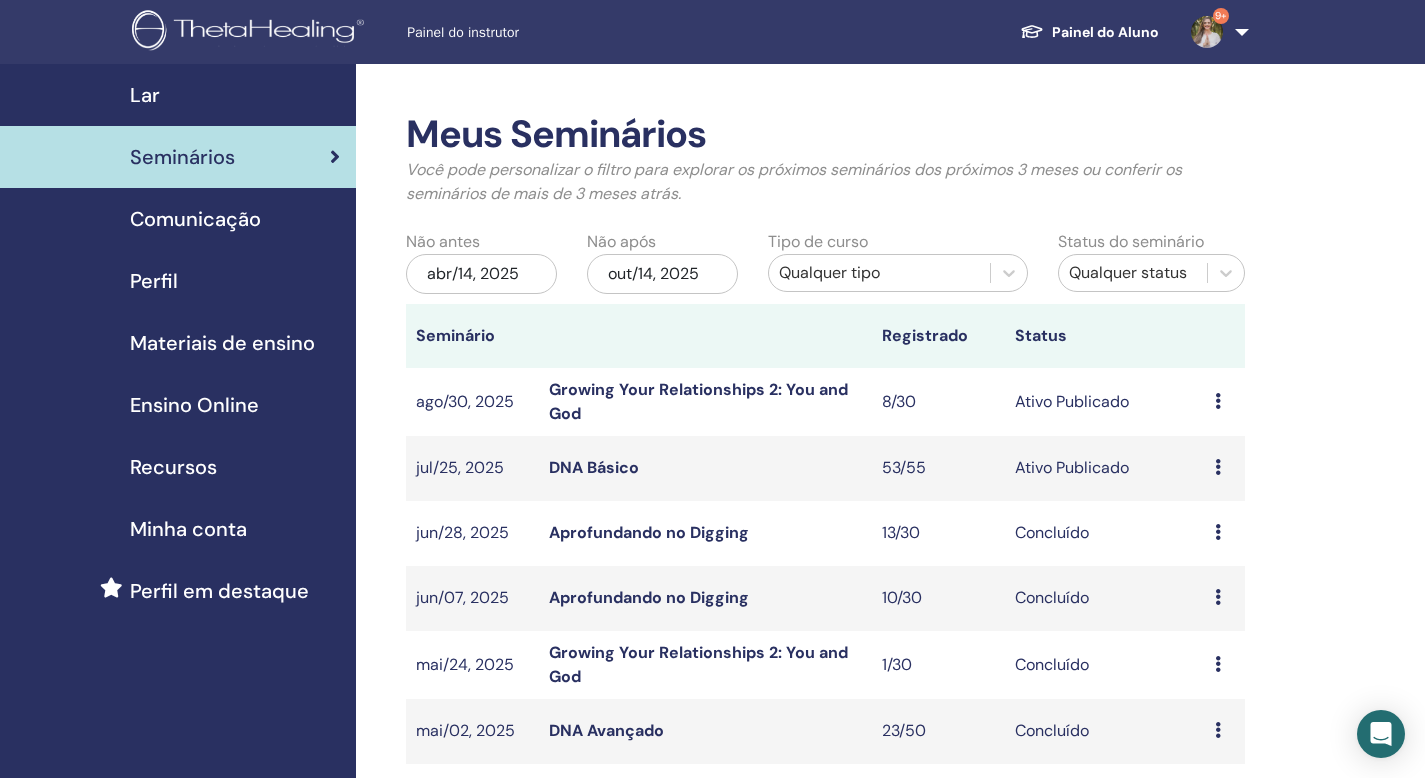 click on "DNA Básico" at bounding box center (594, 467) 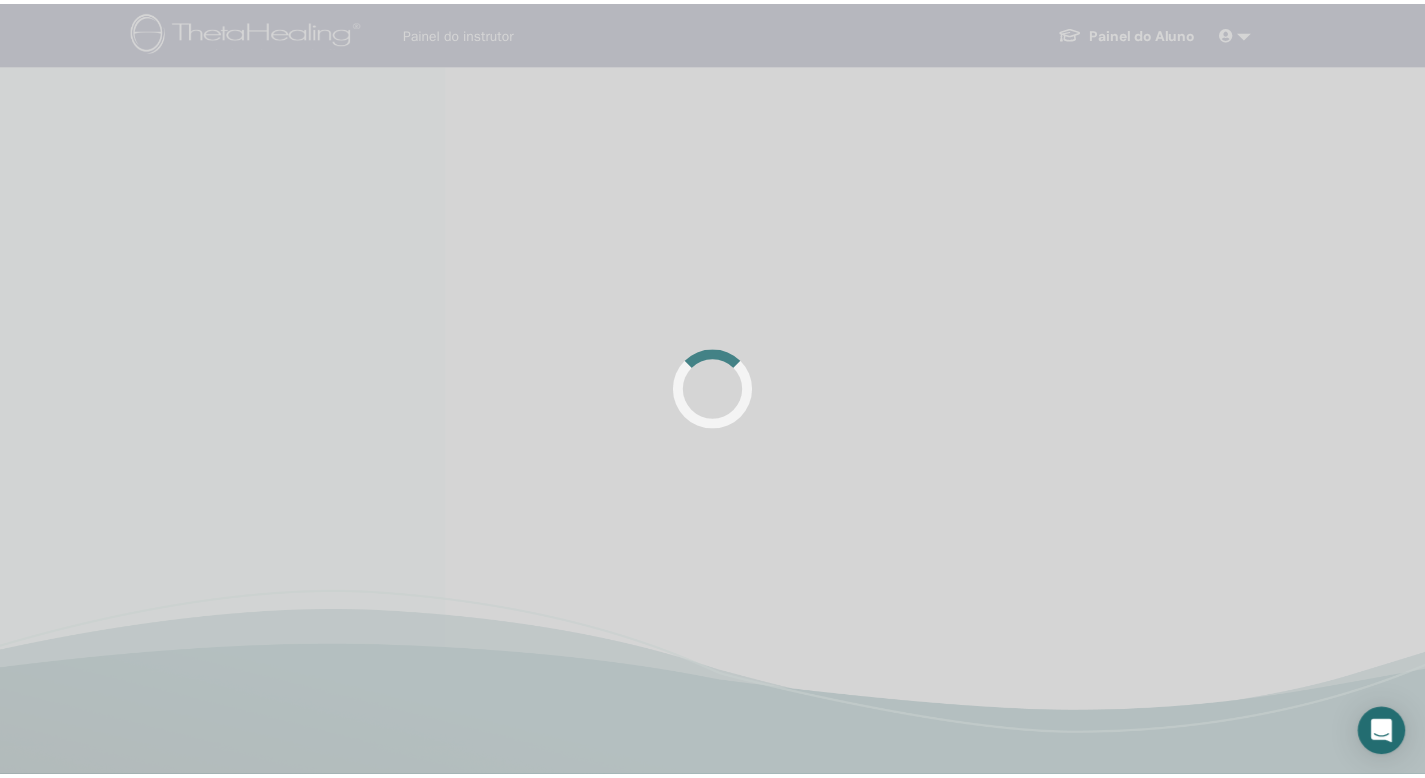 scroll, scrollTop: 0, scrollLeft: 0, axis: both 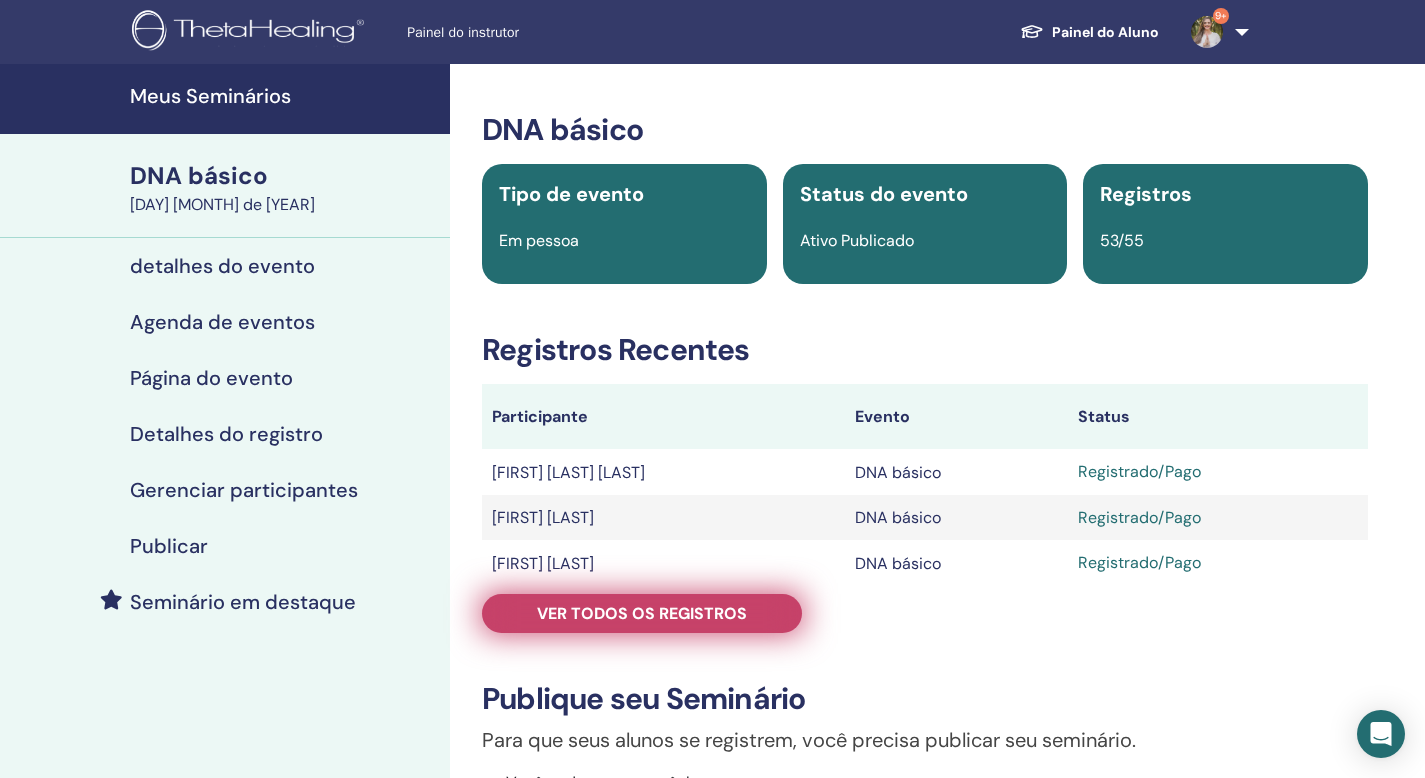click on "Ver todos os registros" at bounding box center (642, 613) 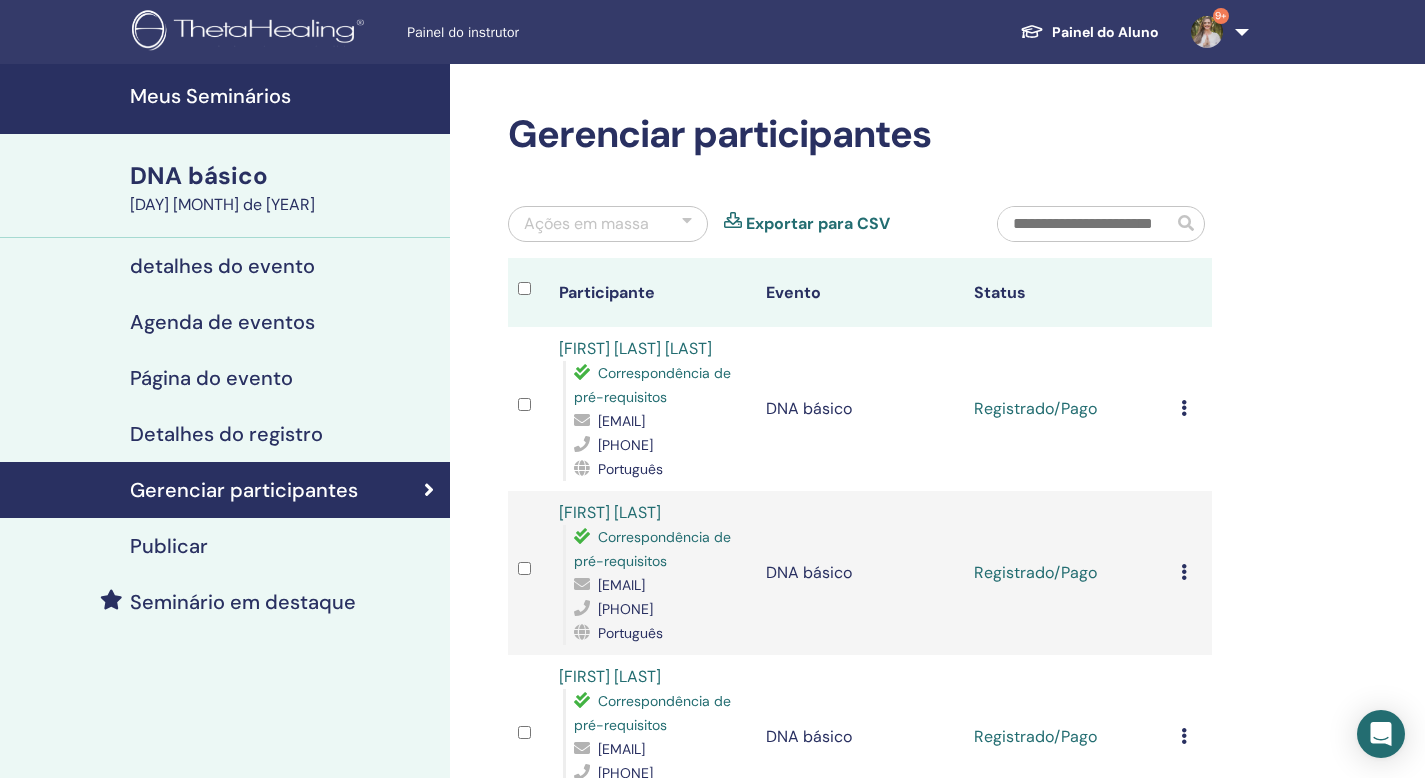 drag, startPoint x: 700, startPoint y: 468, endPoint x: 591, endPoint y: 466, distance: 109.01835 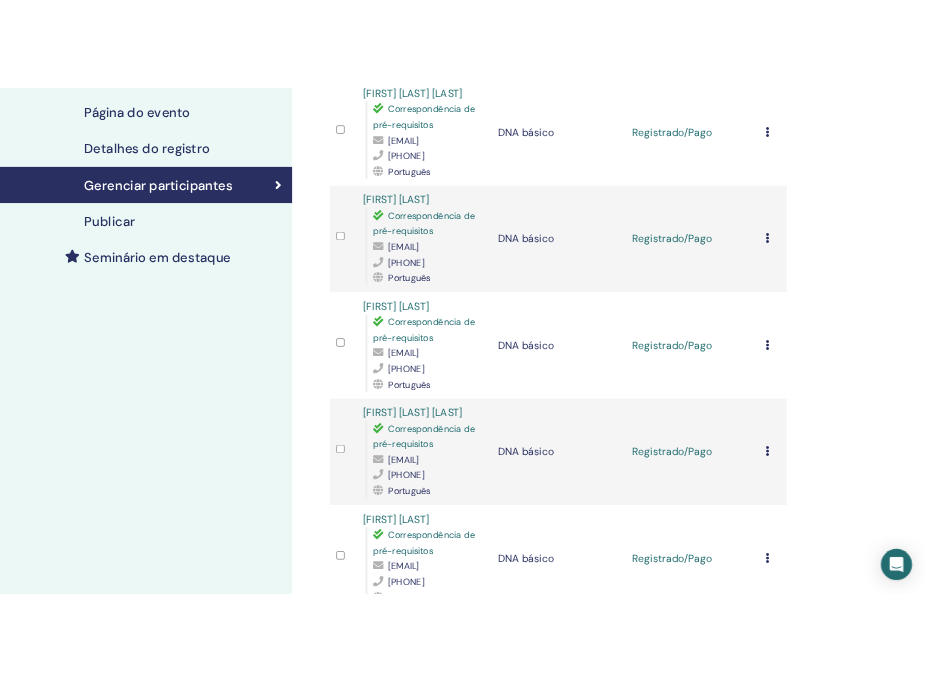 scroll, scrollTop: 342, scrollLeft: 0, axis: vertical 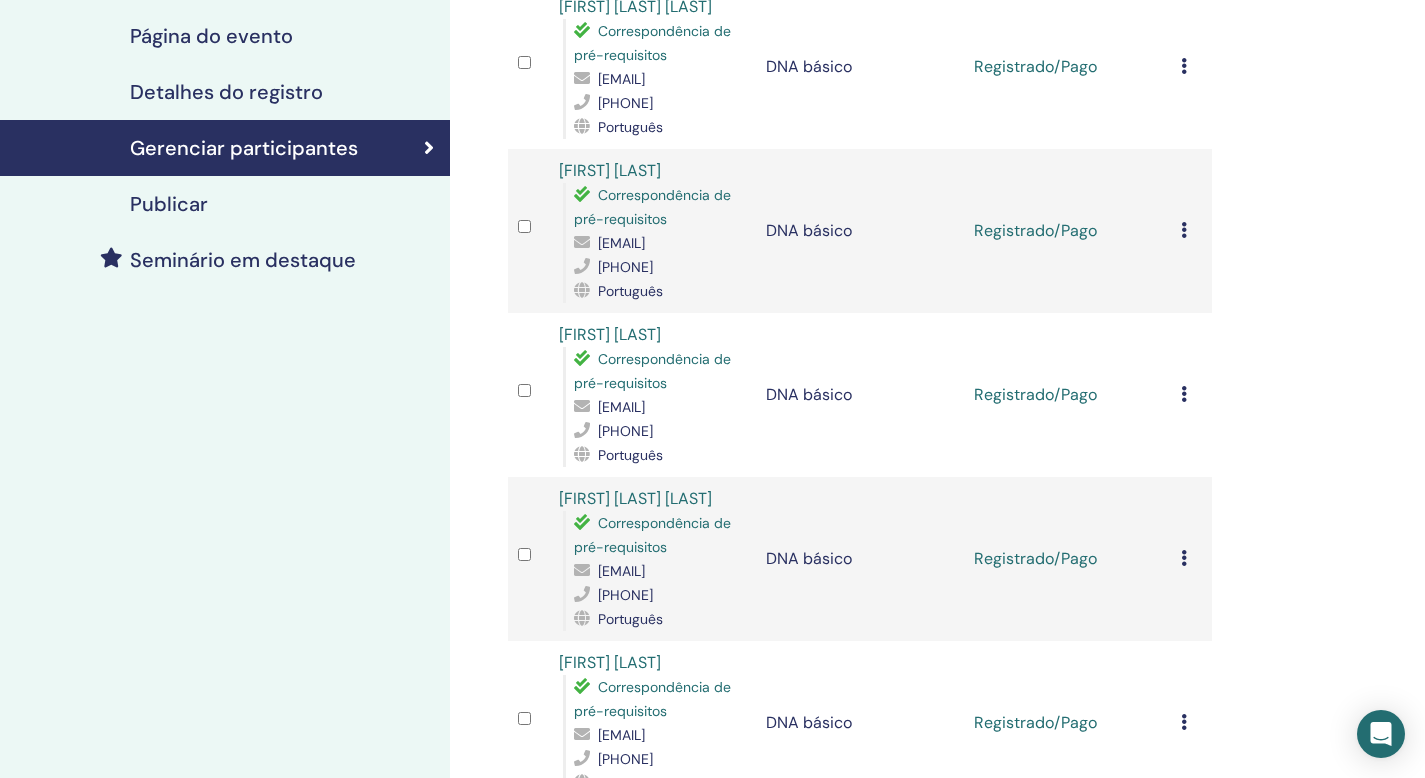 drag, startPoint x: 697, startPoint y: 315, endPoint x: 601, endPoint y: 317, distance: 96.02083 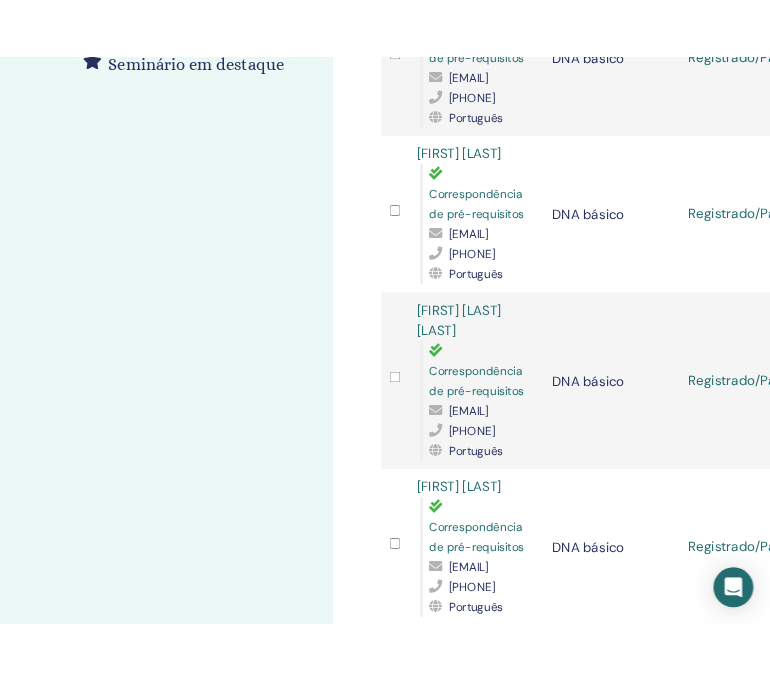 scroll, scrollTop: 648, scrollLeft: 0, axis: vertical 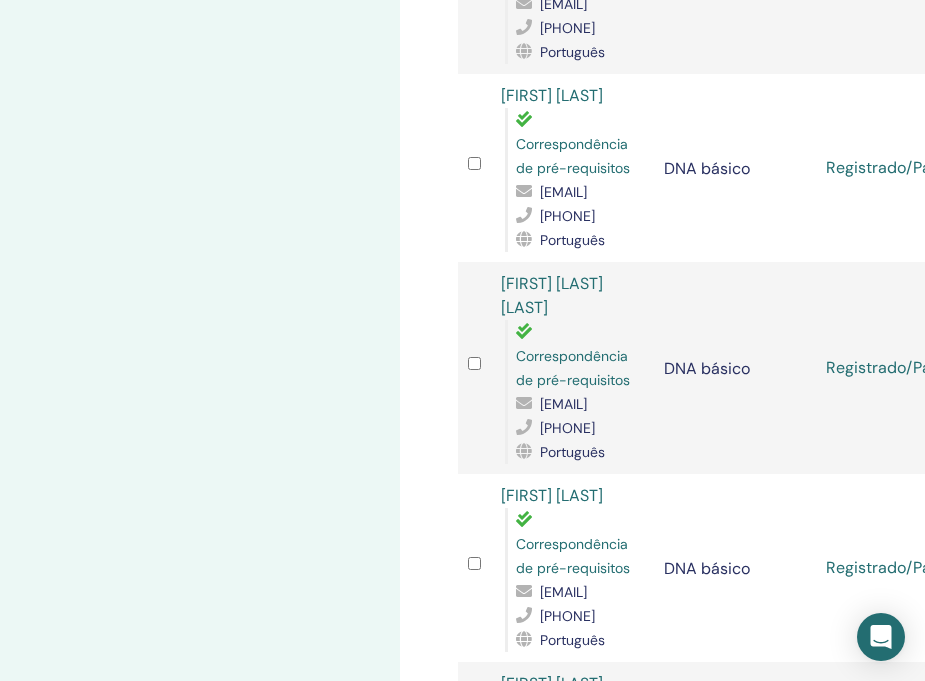 drag, startPoint x: 640, startPoint y: 292, endPoint x: 537, endPoint y: 288, distance: 103.077644 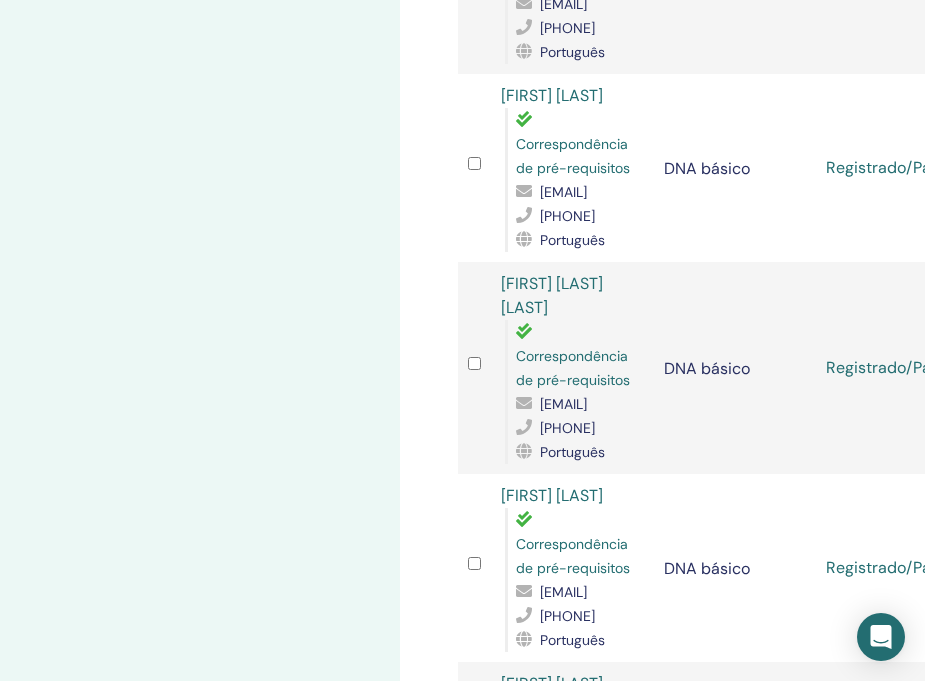 copy on "[PHONE]" 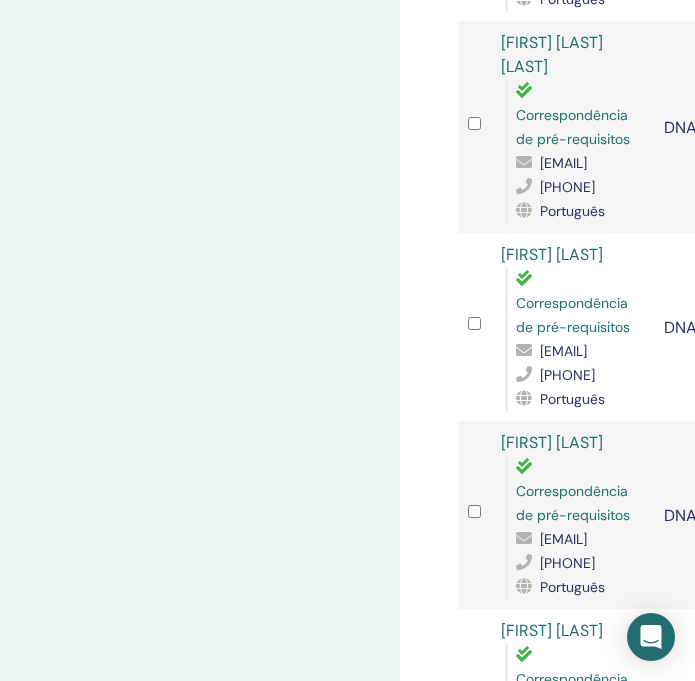 scroll, scrollTop: 1073, scrollLeft: 0, axis: vertical 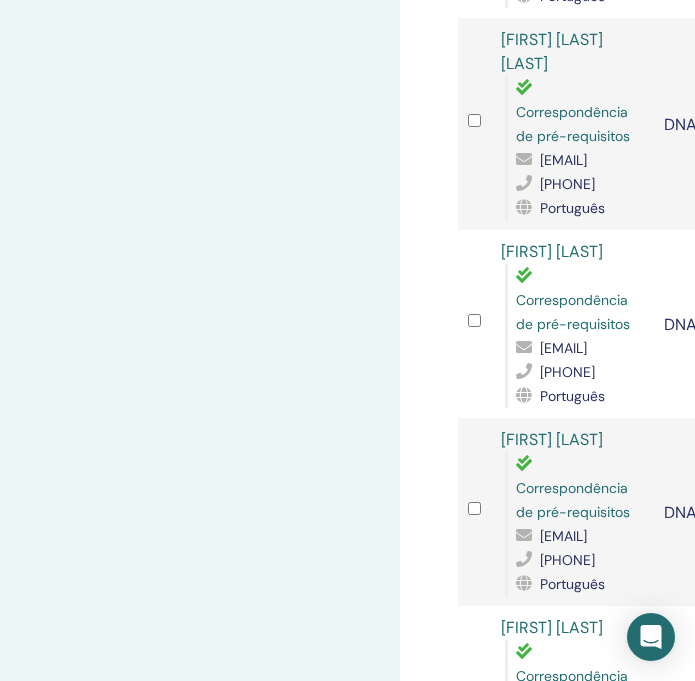 drag, startPoint x: 544, startPoint y: 280, endPoint x: 637, endPoint y: 280, distance: 93 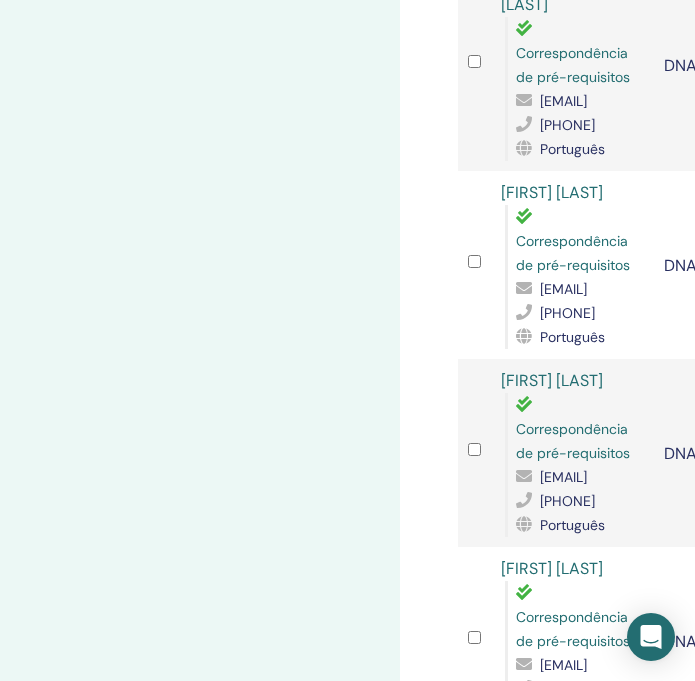 scroll, scrollTop: 1141, scrollLeft: 0, axis: vertical 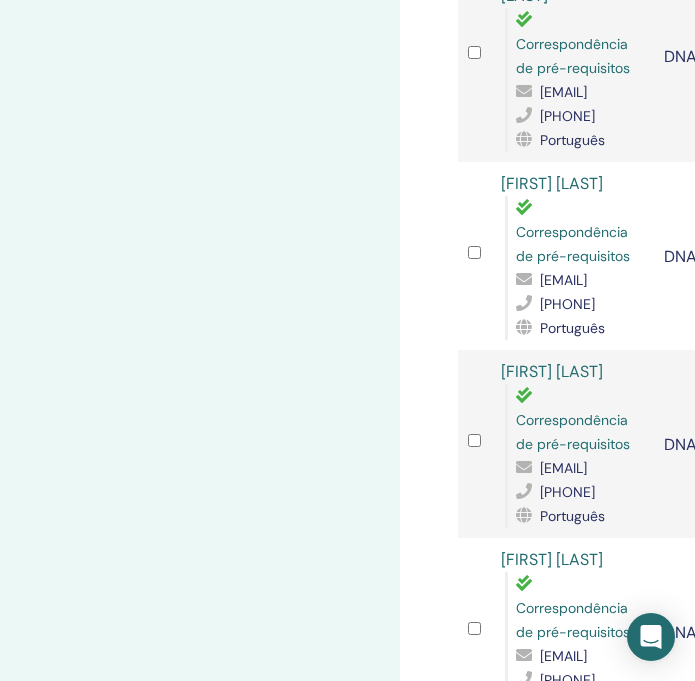 drag, startPoint x: 625, startPoint y: 424, endPoint x: 543, endPoint y: 426, distance: 82.02438 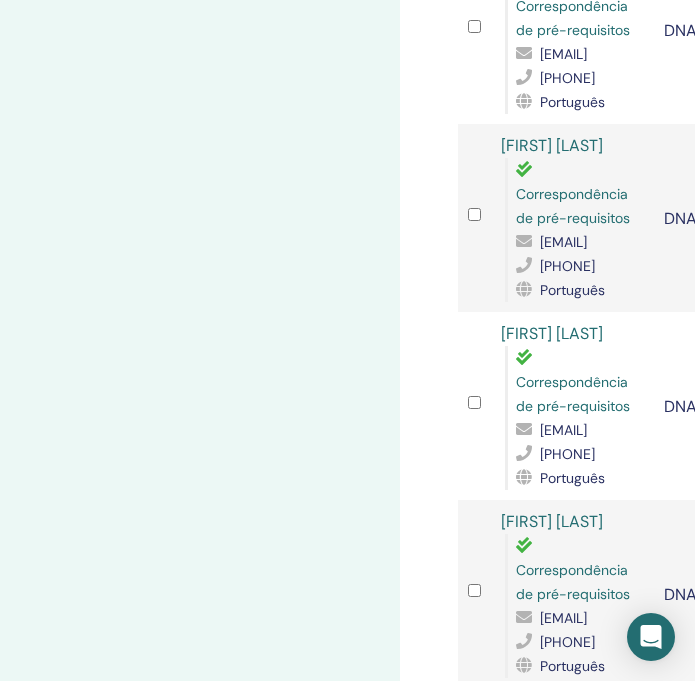 scroll, scrollTop: 1399, scrollLeft: 0, axis: vertical 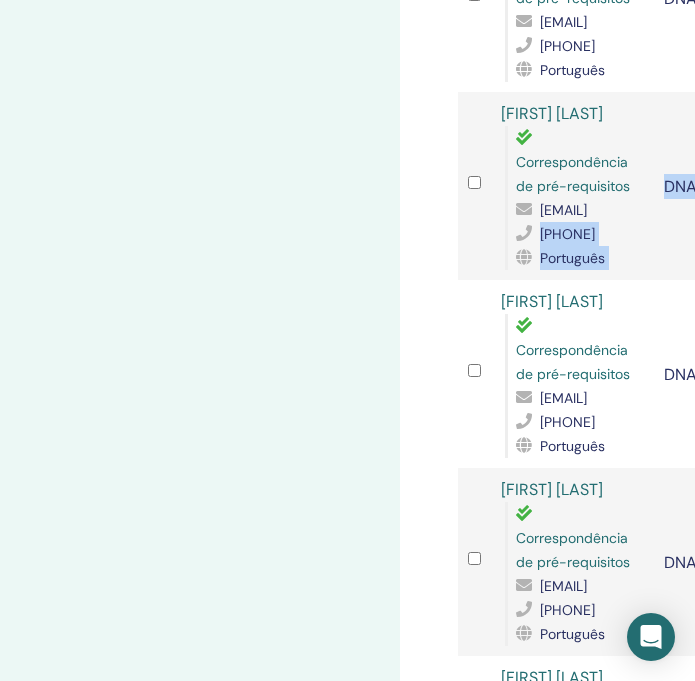 drag, startPoint x: 536, startPoint y: 375, endPoint x: 659, endPoint y: 375, distance: 123 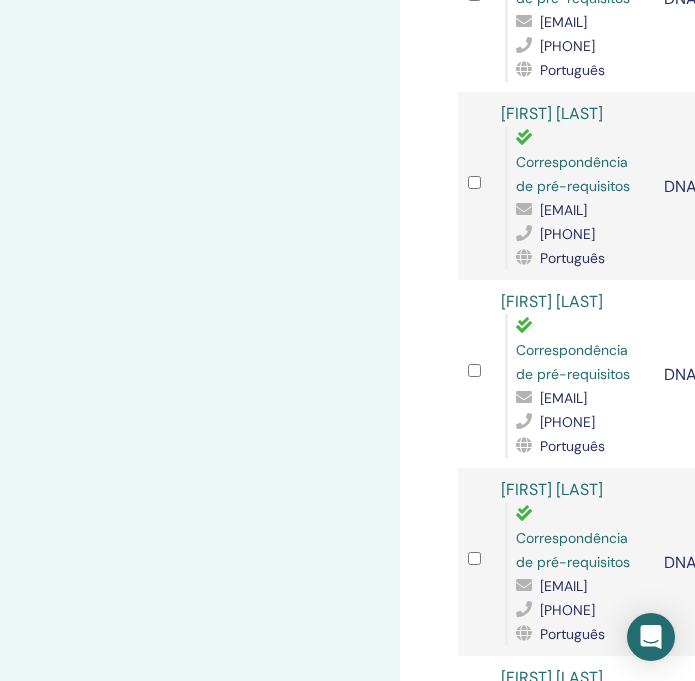 drag, startPoint x: 632, startPoint y: 380, endPoint x: 542, endPoint y: 380, distance: 90 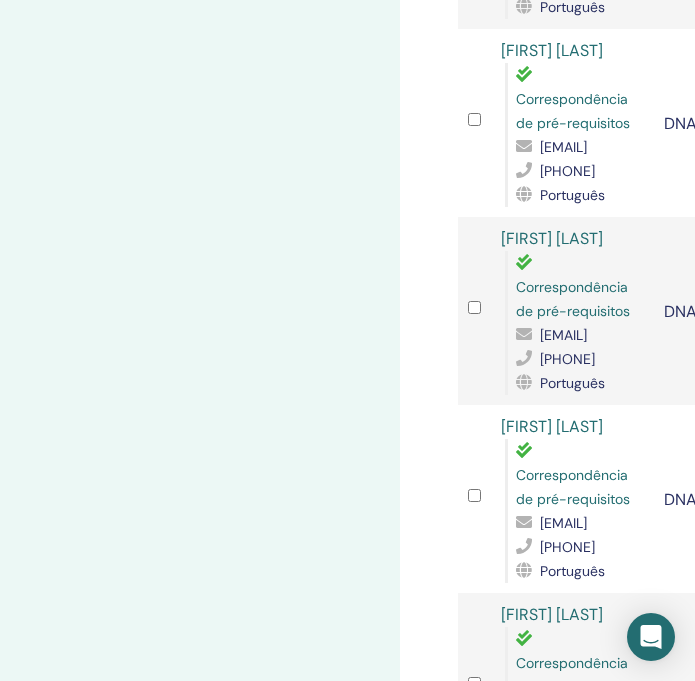 scroll, scrollTop: 1691, scrollLeft: 0, axis: vertical 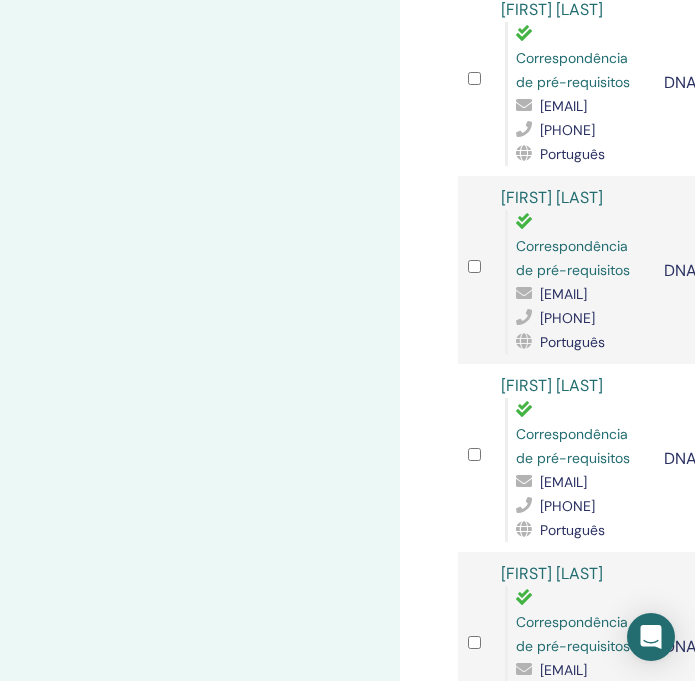 drag, startPoint x: 534, startPoint y: 323, endPoint x: 633, endPoint y: 322, distance: 99.00505 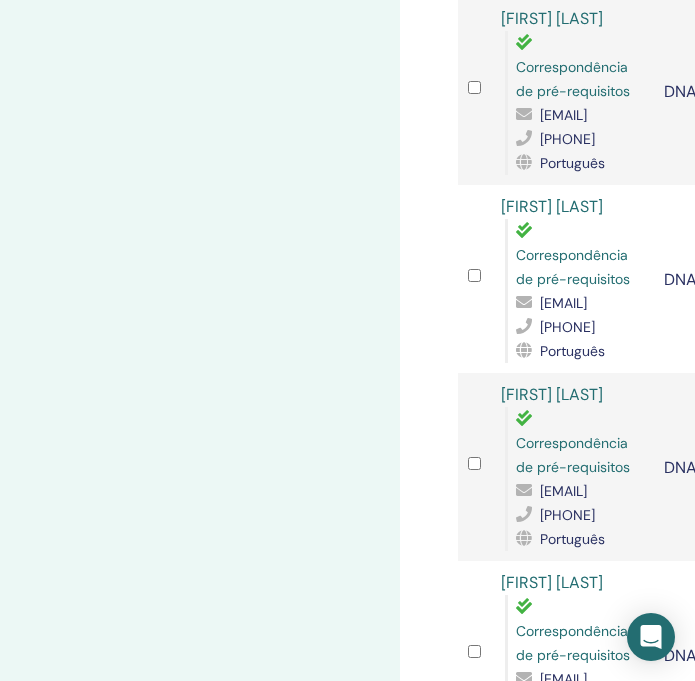 scroll, scrollTop: 1475, scrollLeft: 0, axis: vertical 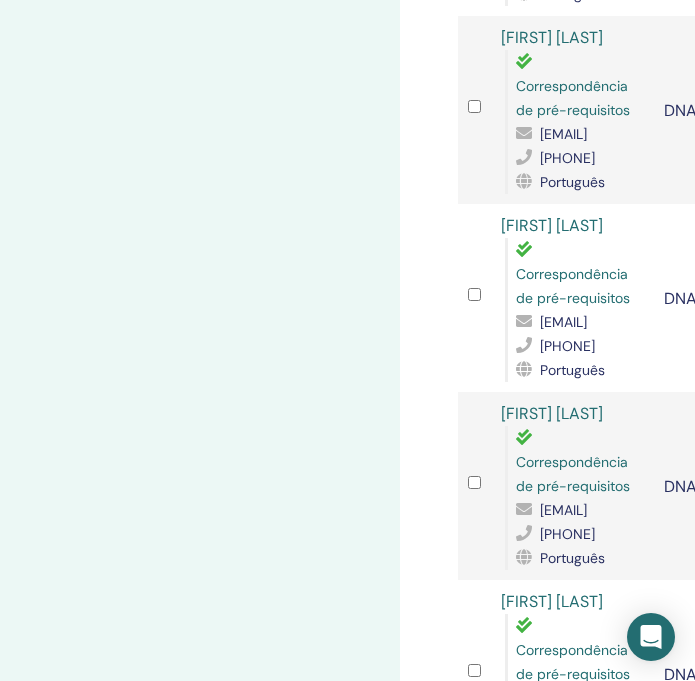 drag, startPoint x: 624, startPoint y: 89, endPoint x: 520, endPoint y: 91, distance: 104.019226 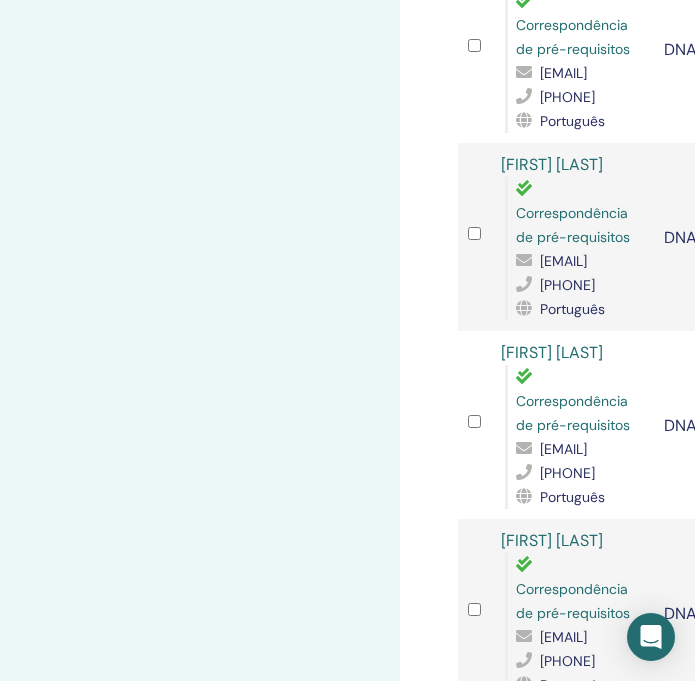 scroll, scrollTop: 1919, scrollLeft: 0, axis: vertical 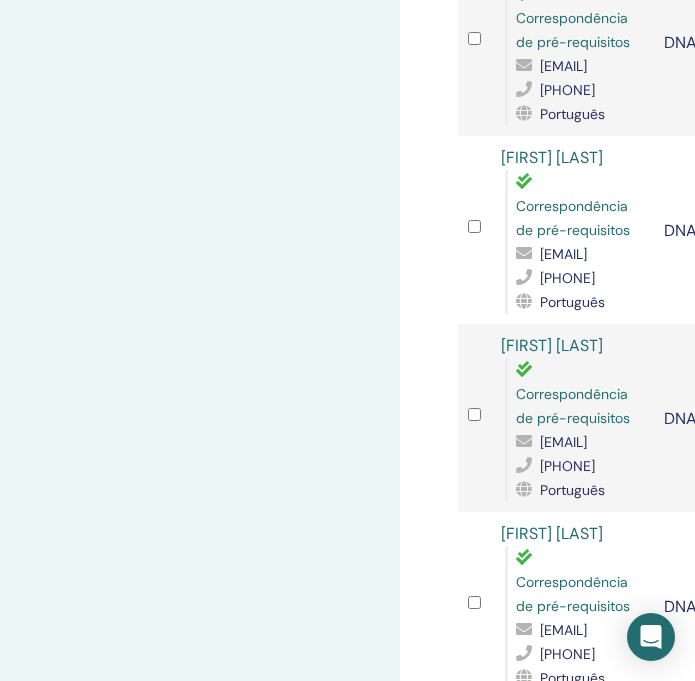 drag, startPoint x: 538, startPoint y: 308, endPoint x: 631, endPoint y: 308, distance: 93 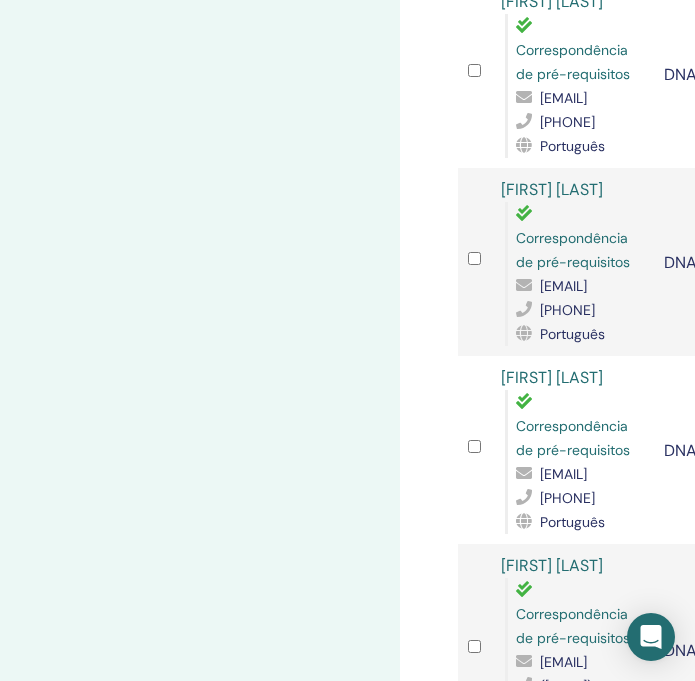 scroll, scrollTop: 2078, scrollLeft: 0, axis: vertical 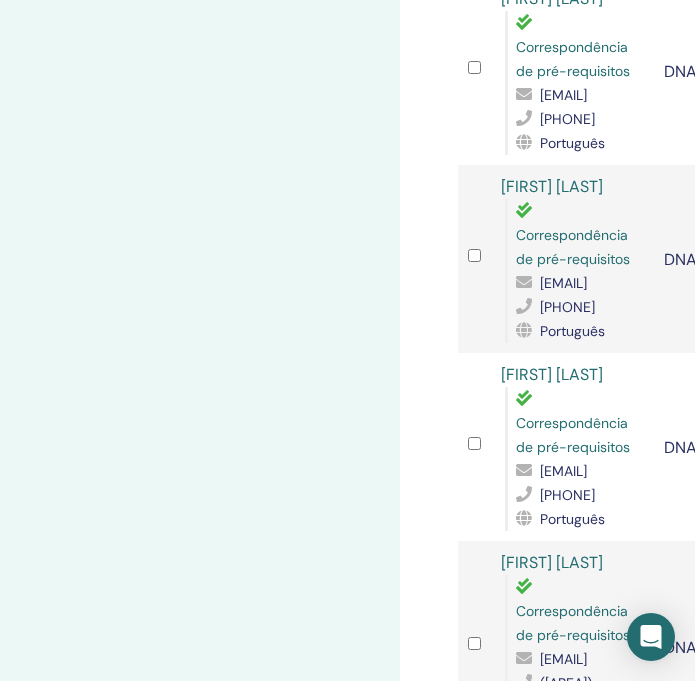 click on "[PHONE]" at bounding box center (580, 119) 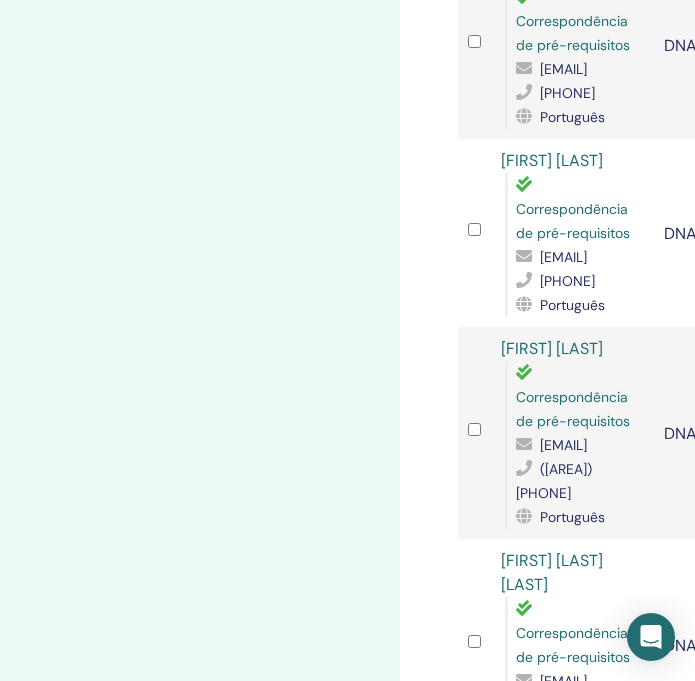 scroll, scrollTop: 2397, scrollLeft: 0, axis: vertical 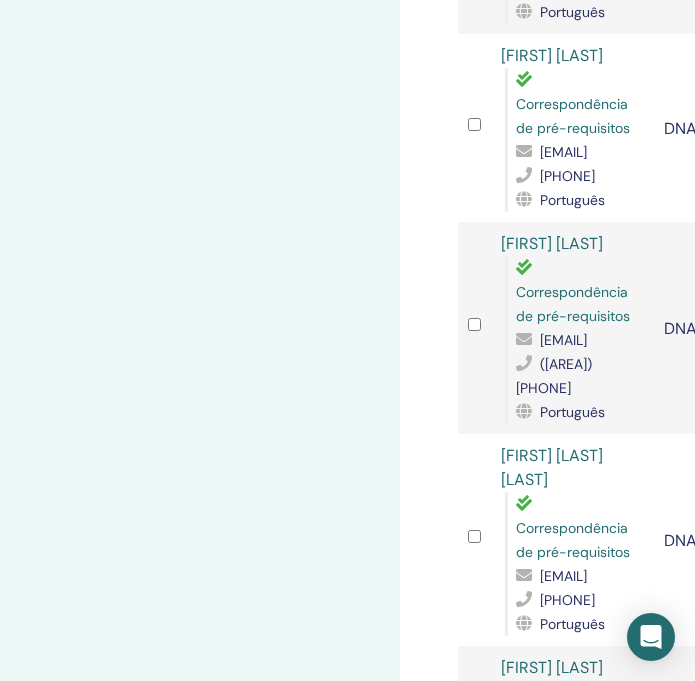 click on "[PHONE]" at bounding box center (580, -12) 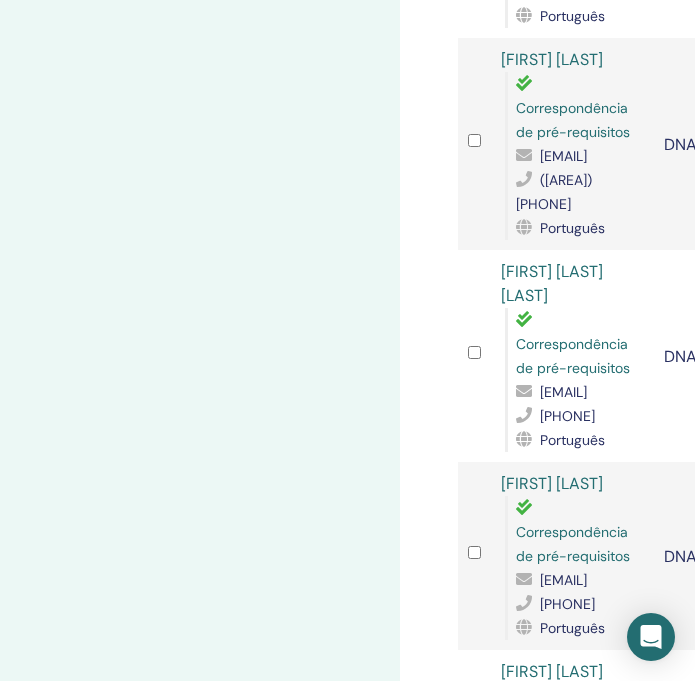 scroll, scrollTop: 2597, scrollLeft: 0, axis: vertical 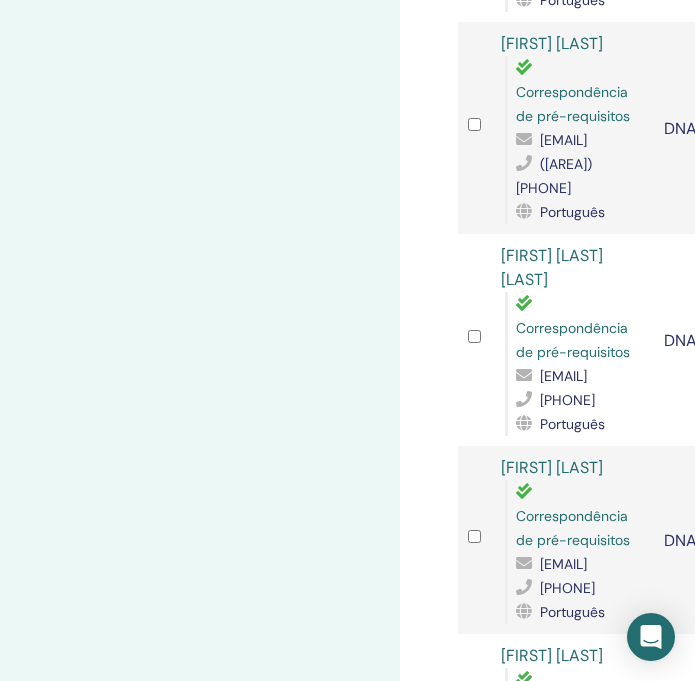 drag, startPoint x: 538, startPoint y: 291, endPoint x: 624, endPoint y: 289, distance: 86.023254 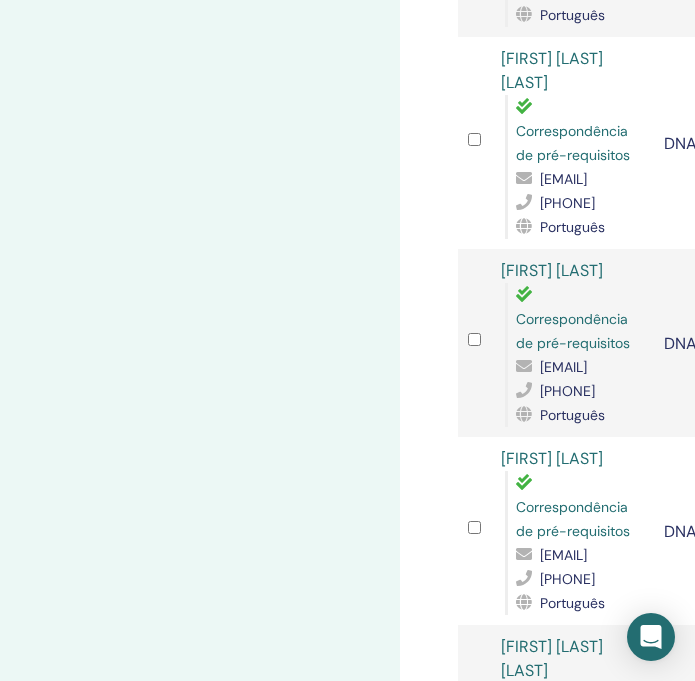 scroll, scrollTop: 2825, scrollLeft: 0, axis: vertical 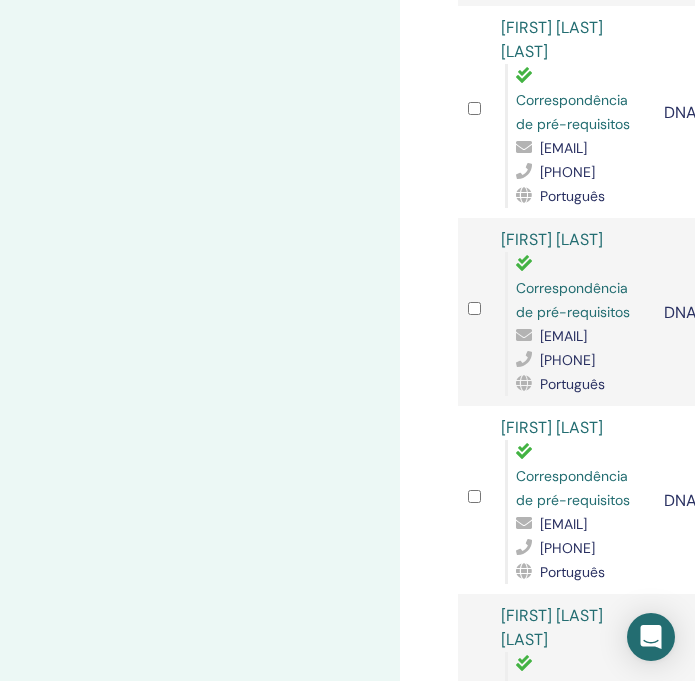 click on "([AREA]) [PHONE]" at bounding box center [554, -52] 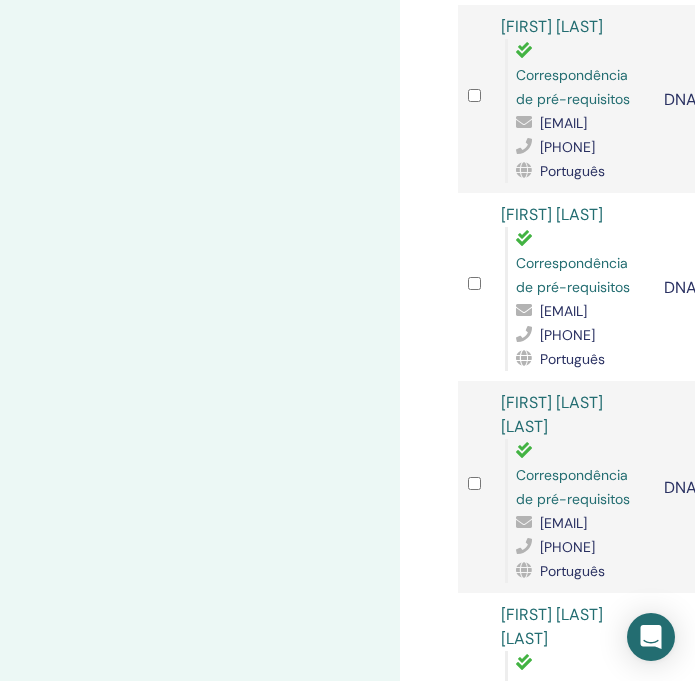 scroll, scrollTop: 3082, scrollLeft: 0, axis: vertical 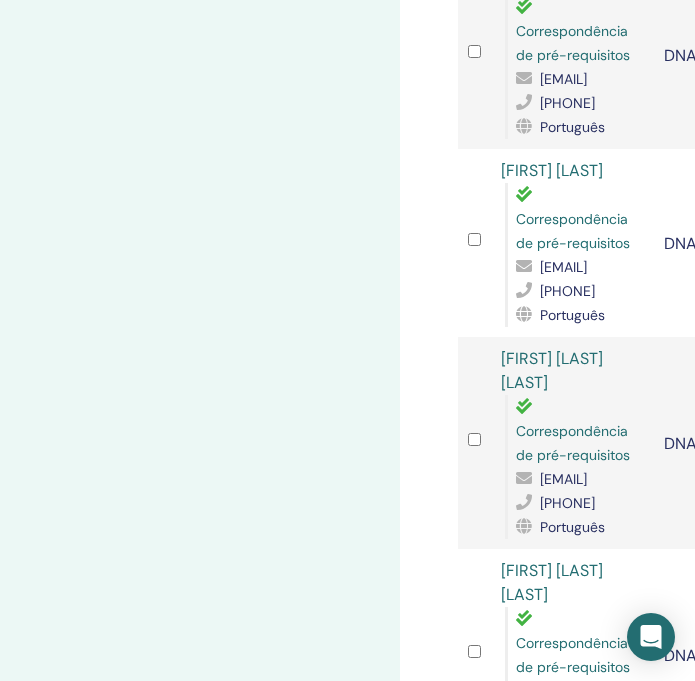 click on "[PHONE]" at bounding box center (580, -85) 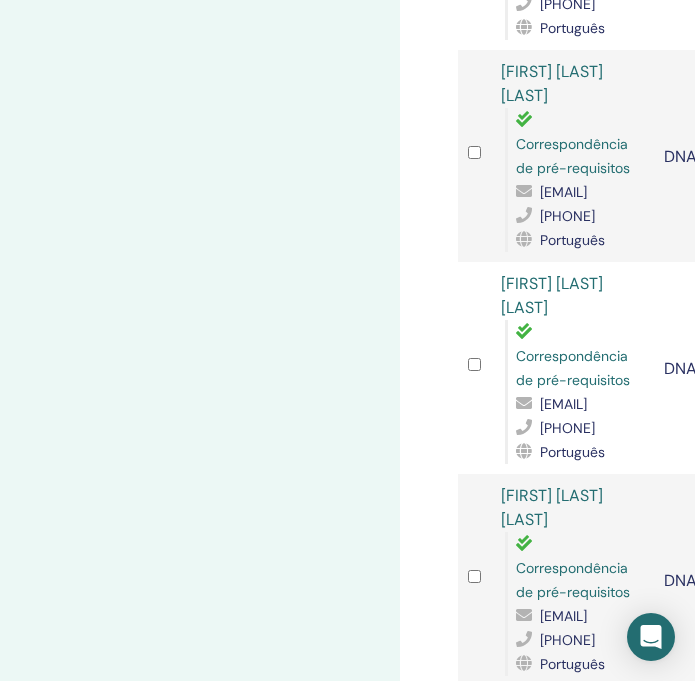 scroll, scrollTop: 3397, scrollLeft: 0, axis: vertical 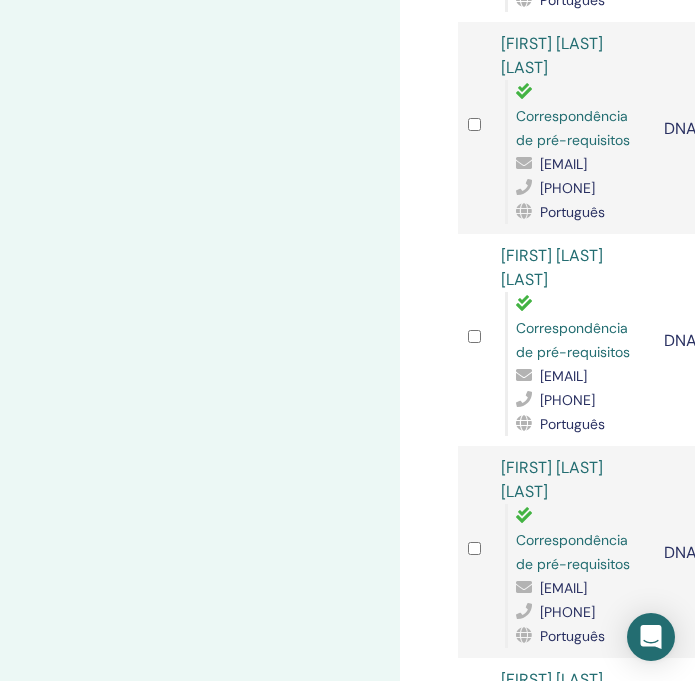 click on "[FIRST] [LAST] [EMAIL] [PHONE] Português" at bounding box center (572, -260) 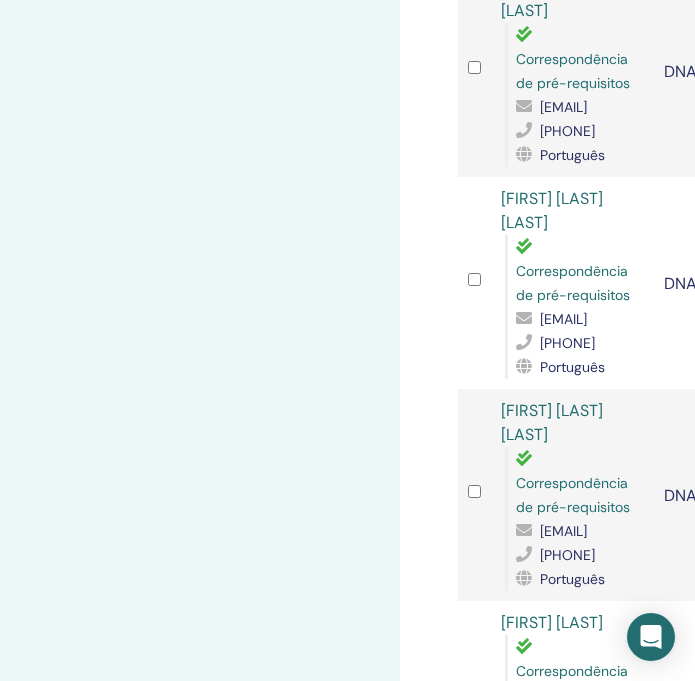 scroll, scrollTop: 3455, scrollLeft: 0, axis: vertical 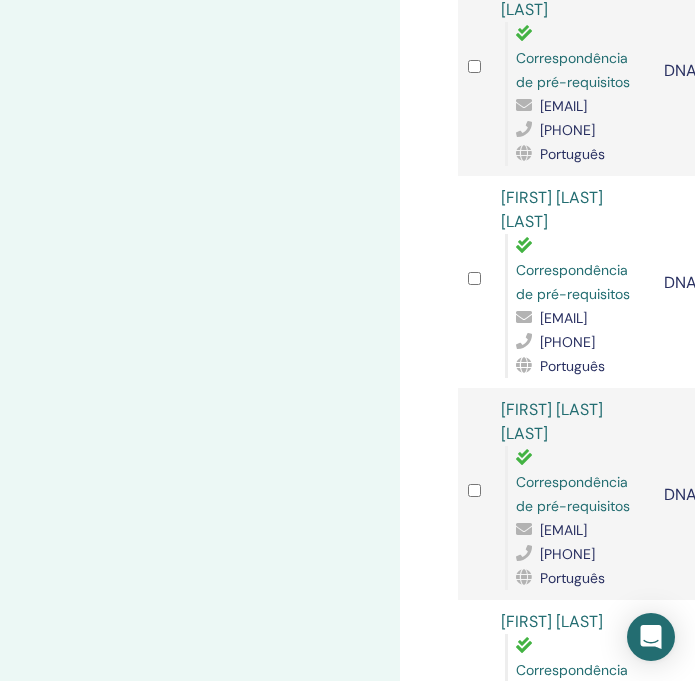drag, startPoint x: 639, startPoint y: 302, endPoint x: 534, endPoint y: 302, distance: 105 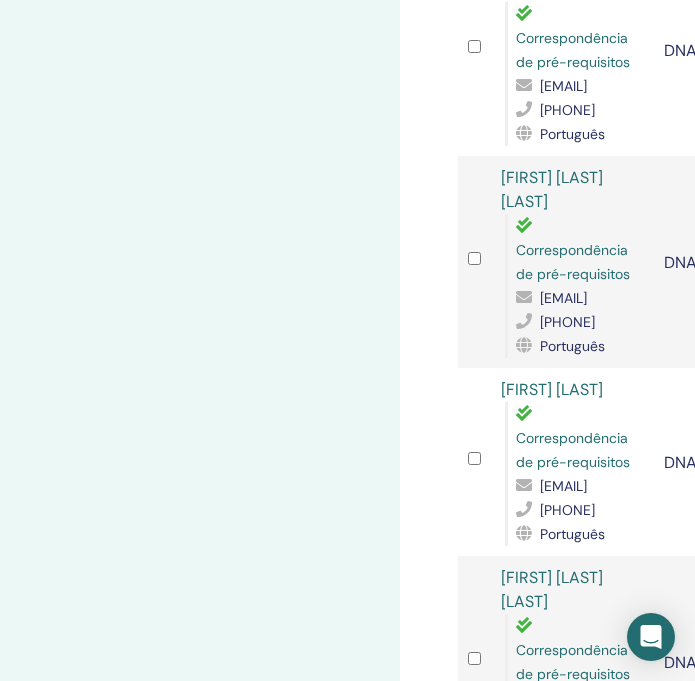 scroll, scrollTop: 3697, scrollLeft: 0, axis: vertical 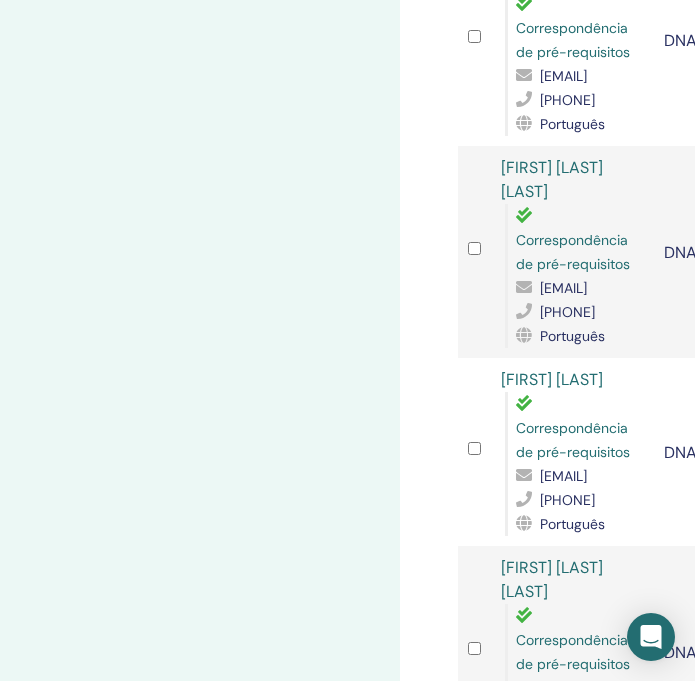 drag, startPoint x: 633, startPoint y: 273, endPoint x: 536, endPoint y: 279, distance: 97.18539 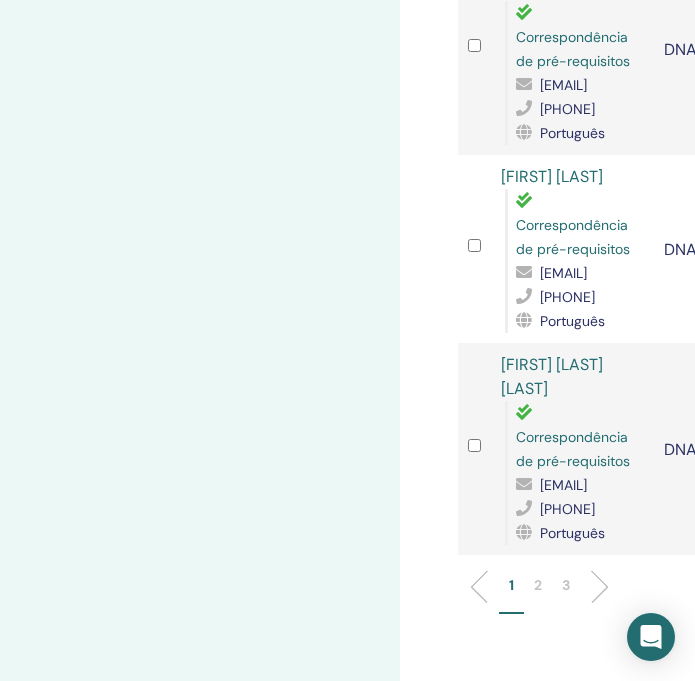 scroll, scrollTop: 3902, scrollLeft: 0, axis: vertical 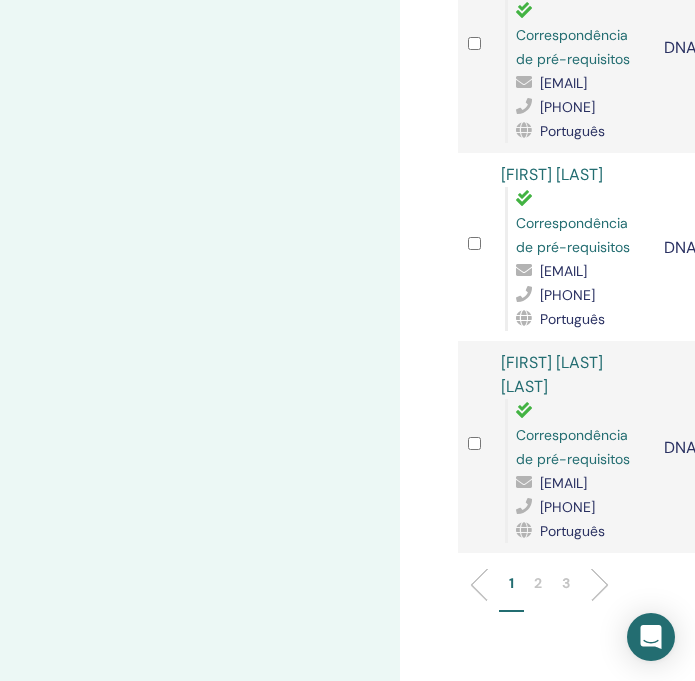 drag, startPoint x: 534, startPoint y: 305, endPoint x: 644, endPoint y: 310, distance: 110.11358 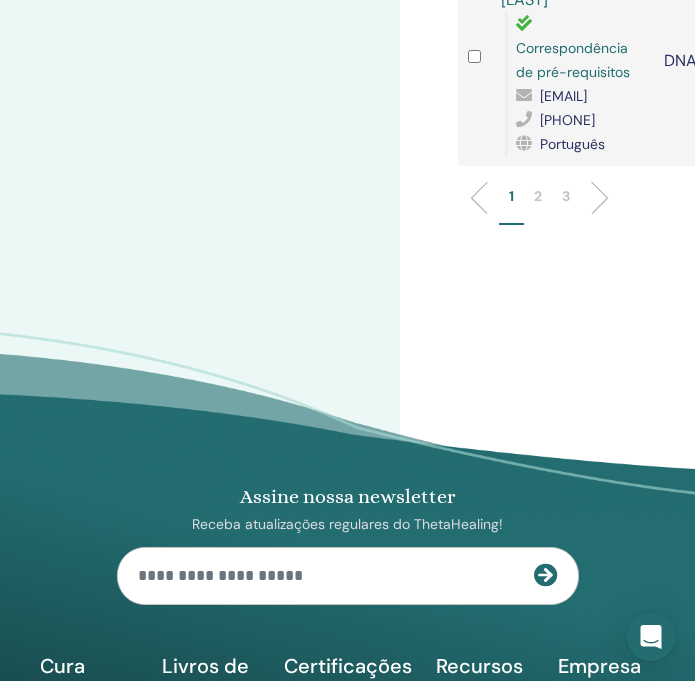 scroll, scrollTop: 4292, scrollLeft: 0, axis: vertical 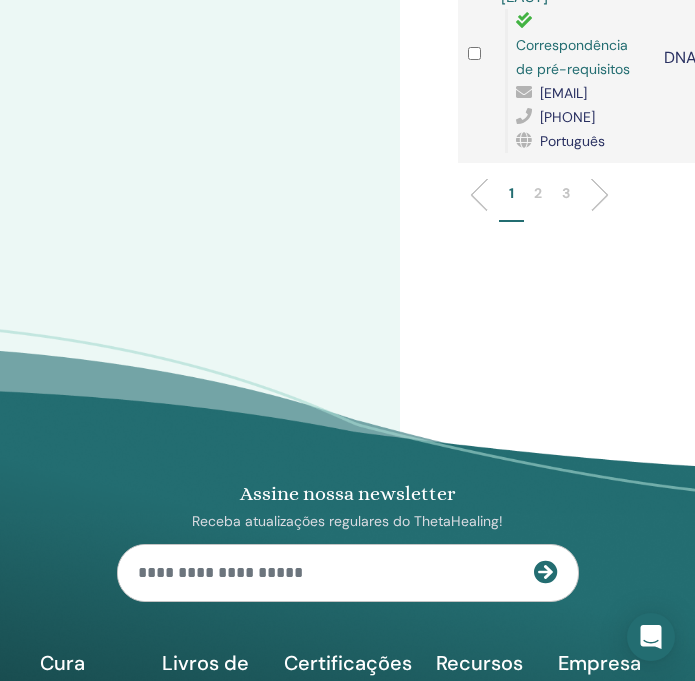 drag, startPoint x: 537, startPoint y: 363, endPoint x: 633, endPoint y: 364, distance: 96.00521 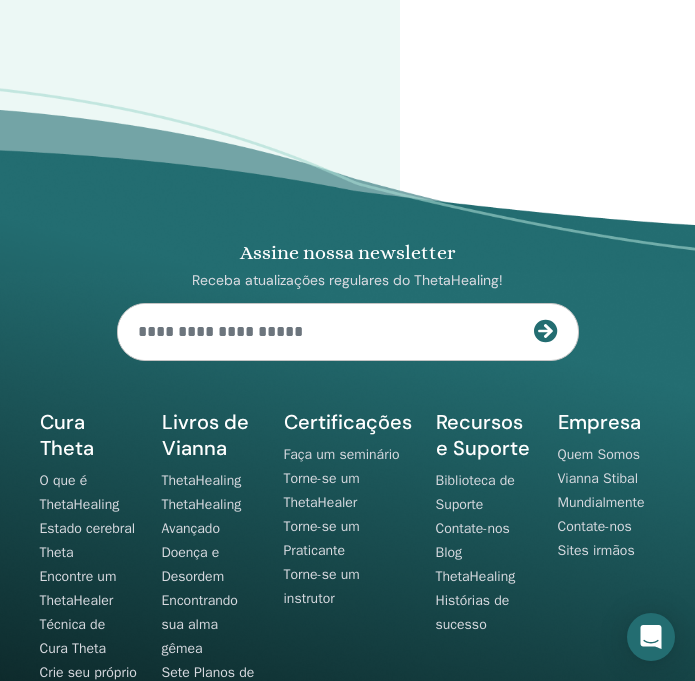 scroll, scrollTop: 4564, scrollLeft: 0, axis: vertical 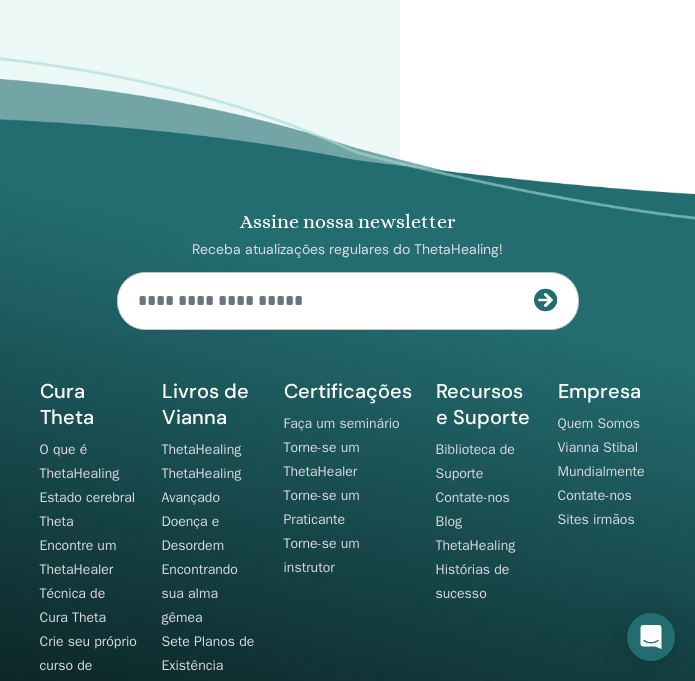 drag, startPoint x: 648, startPoint y: 325, endPoint x: 533, endPoint y: 323, distance: 115.01739 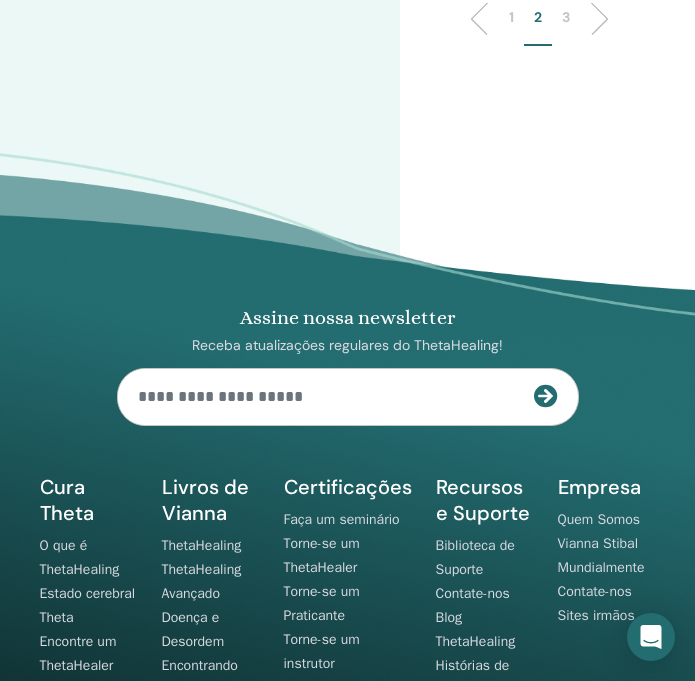 drag, startPoint x: 635, startPoint y: 446, endPoint x: 534, endPoint y: 446, distance: 101 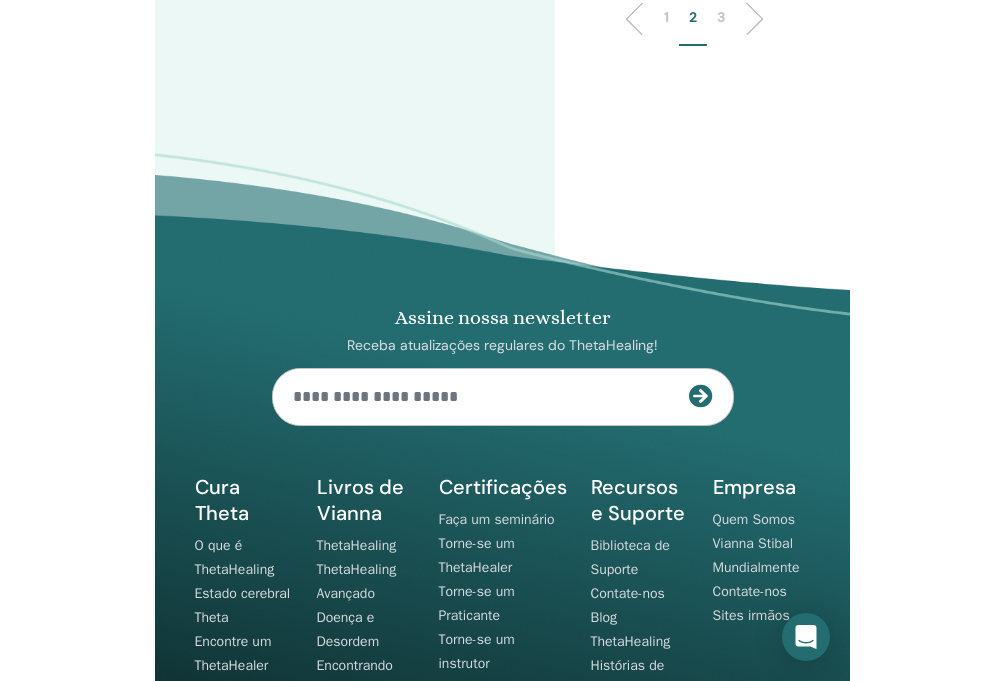 scroll, scrollTop: 4423, scrollLeft: 0, axis: vertical 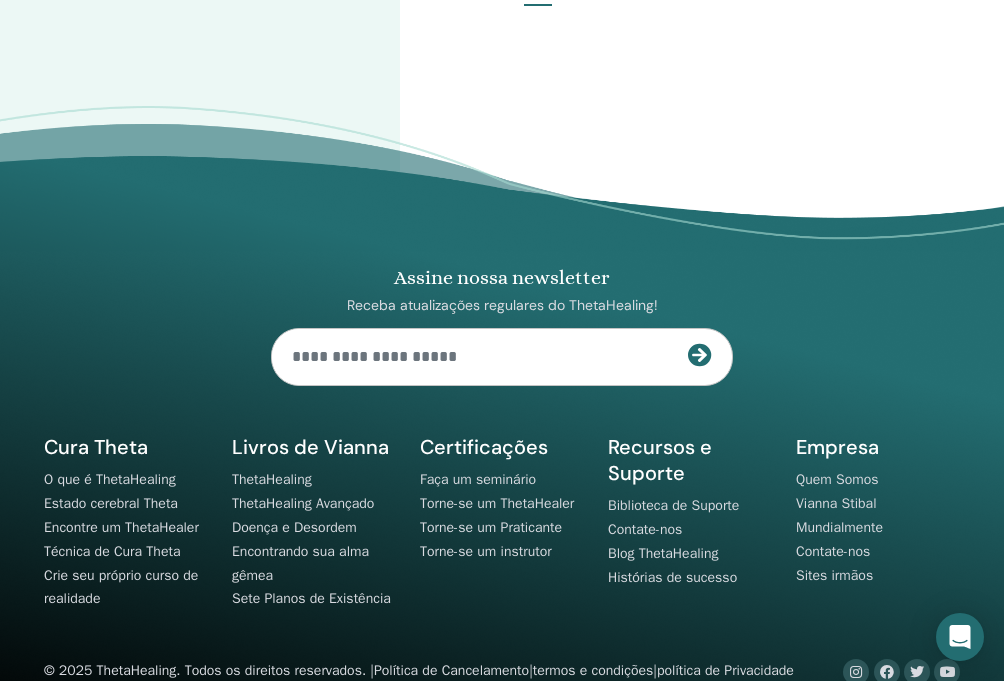 drag, startPoint x: 633, startPoint y: 195, endPoint x: 529, endPoint y: 202, distance: 104.23531 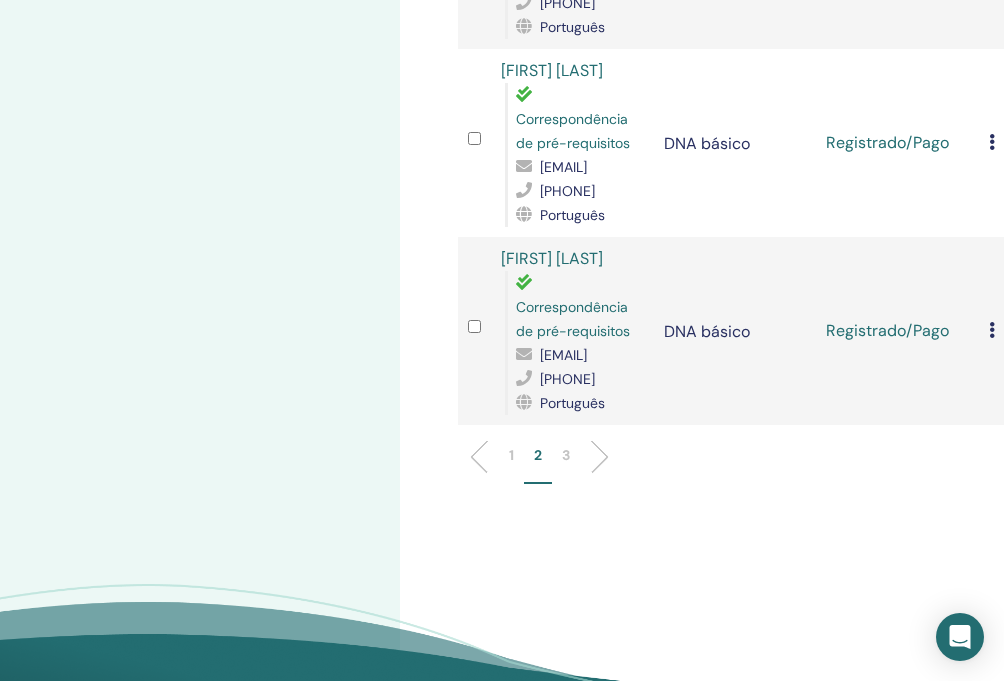 scroll, scrollTop: 3944, scrollLeft: 0, axis: vertical 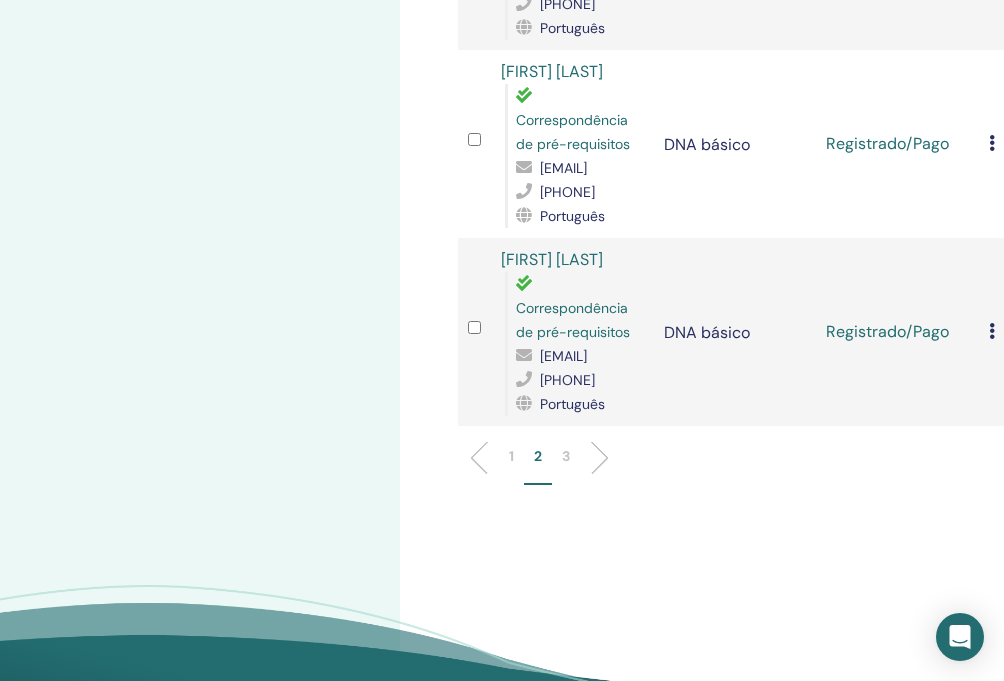 drag, startPoint x: 640, startPoint y: 231, endPoint x: 542, endPoint y: 229, distance: 98.02041 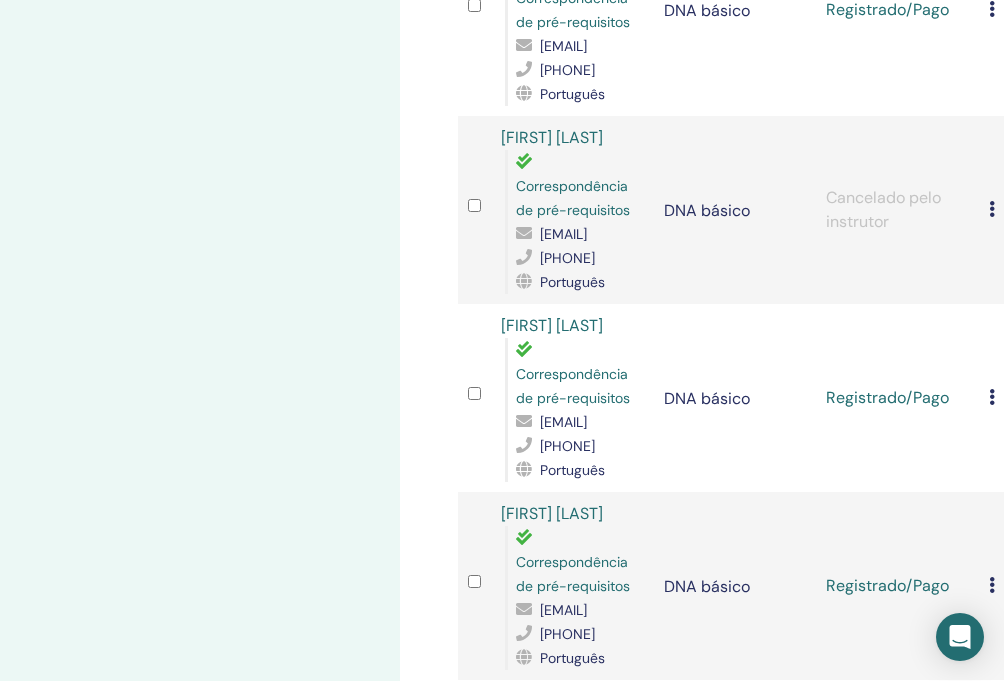 scroll, scrollTop: 3678, scrollLeft: 0, axis: vertical 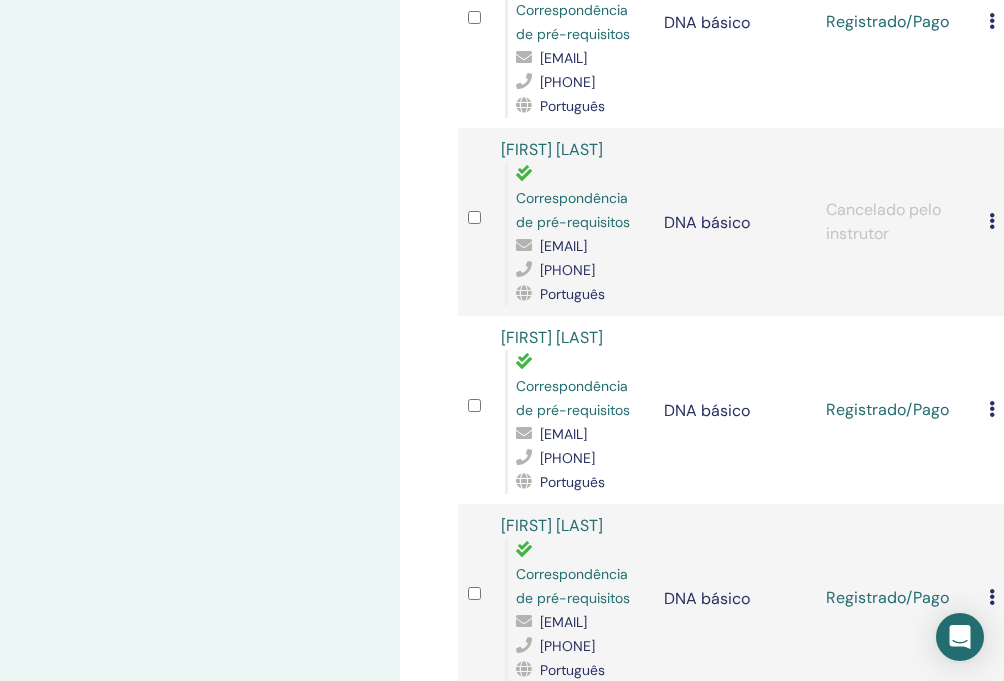 drag, startPoint x: 541, startPoint y: 255, endPoint x: 660, endPoint y: 255, distance: 119 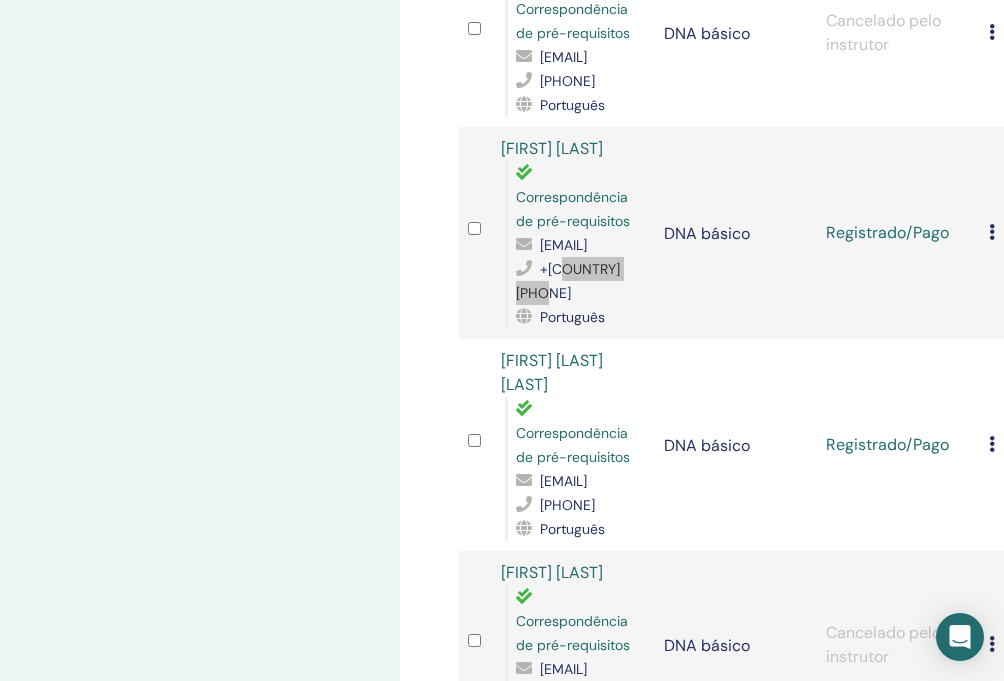 scroll, scrollTop: 3254, scrollLeft: 0, axis: vertical 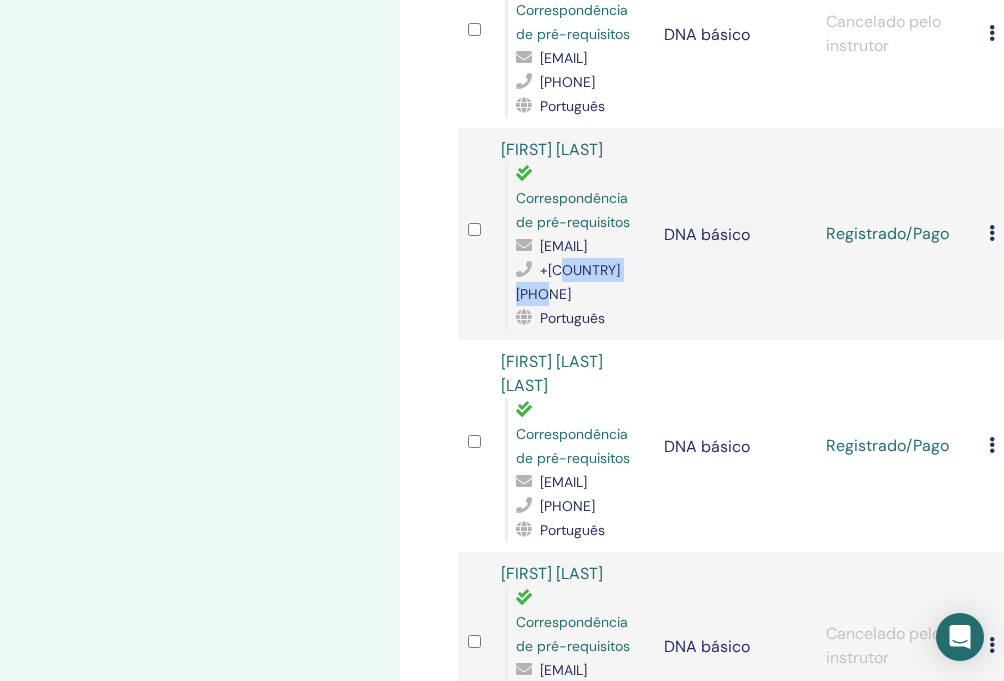 drag, startPoint x: 541, startPoint y: 230, endPoint x: 649, endPoint y: 236, distance: 108.16654 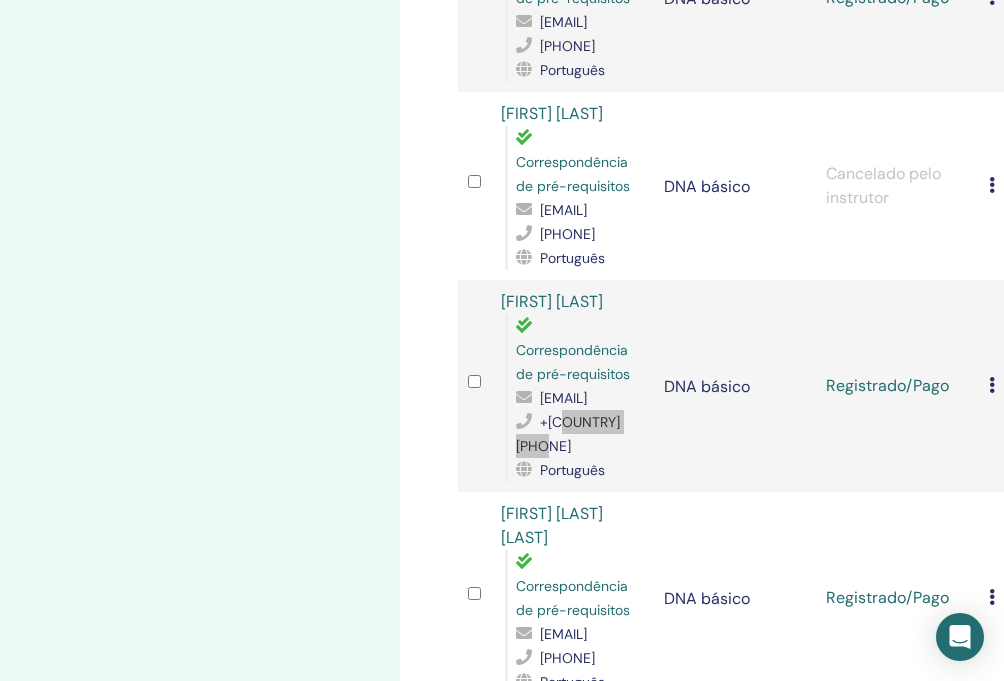 scroll, scrollTop: 2989, scrollLeft: 0, axis: vertical 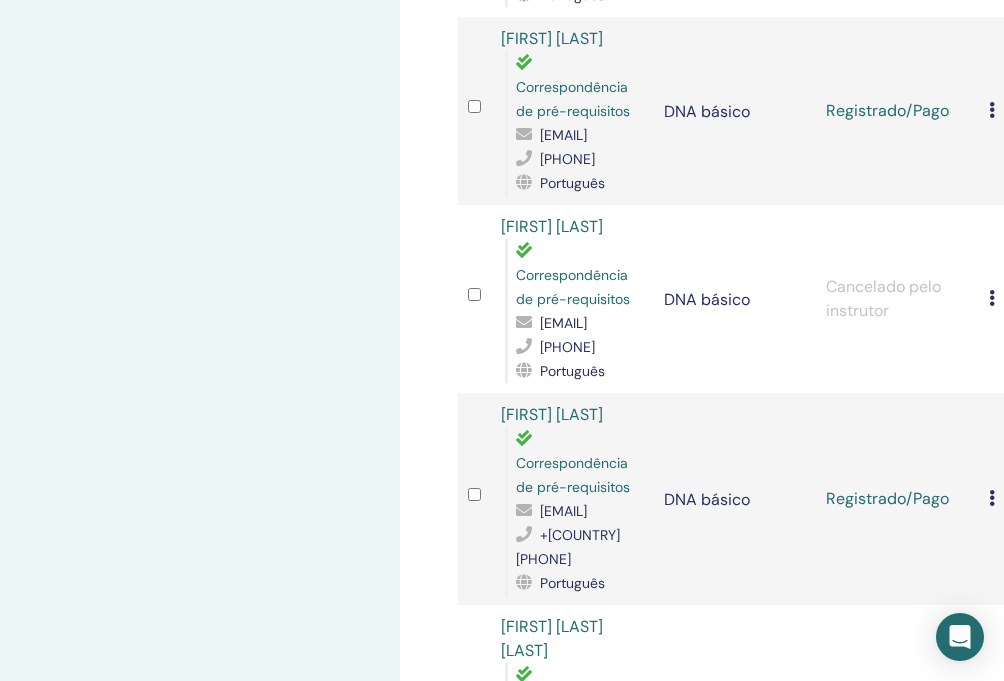 drag, startPoint x: 535, startPoint y: 283, endPoint x: 589, endPoint y: 283, distance: 54 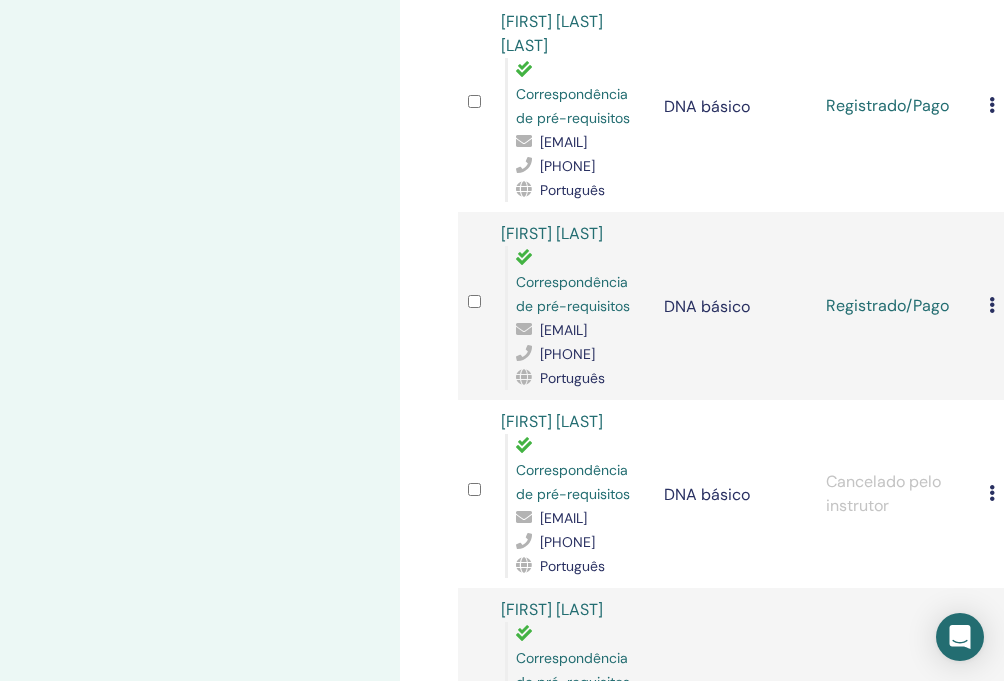 scroll, scrollTop: 2786, scrollLeft: 0, axis: vertical 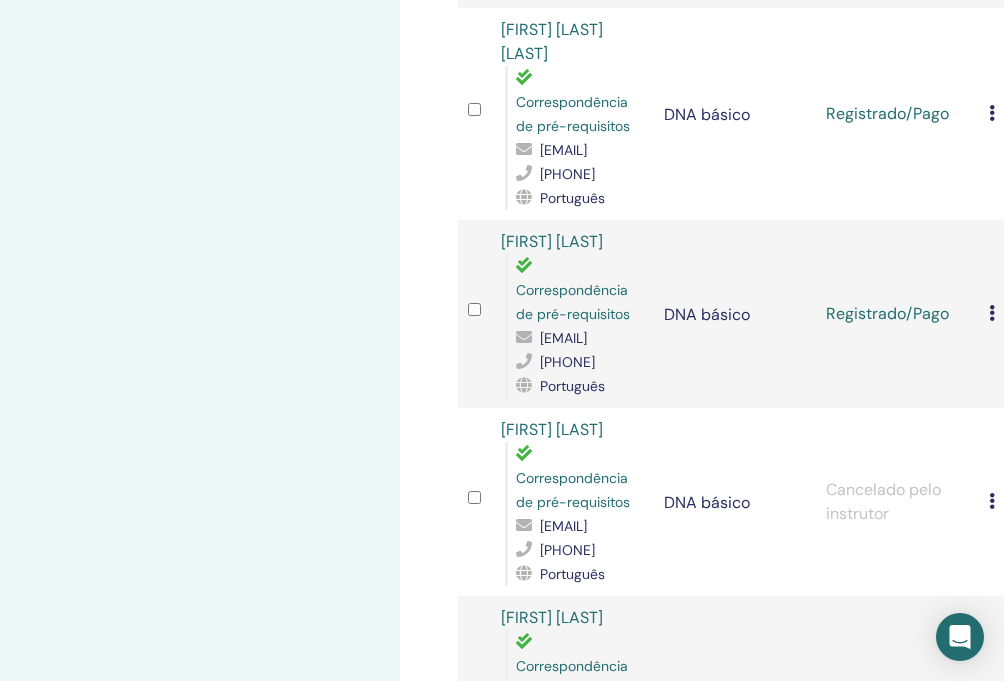drag, startPoint x: 540, startPoint y: 249, endPoint x: 649, endPoint y: 249, distance: 109 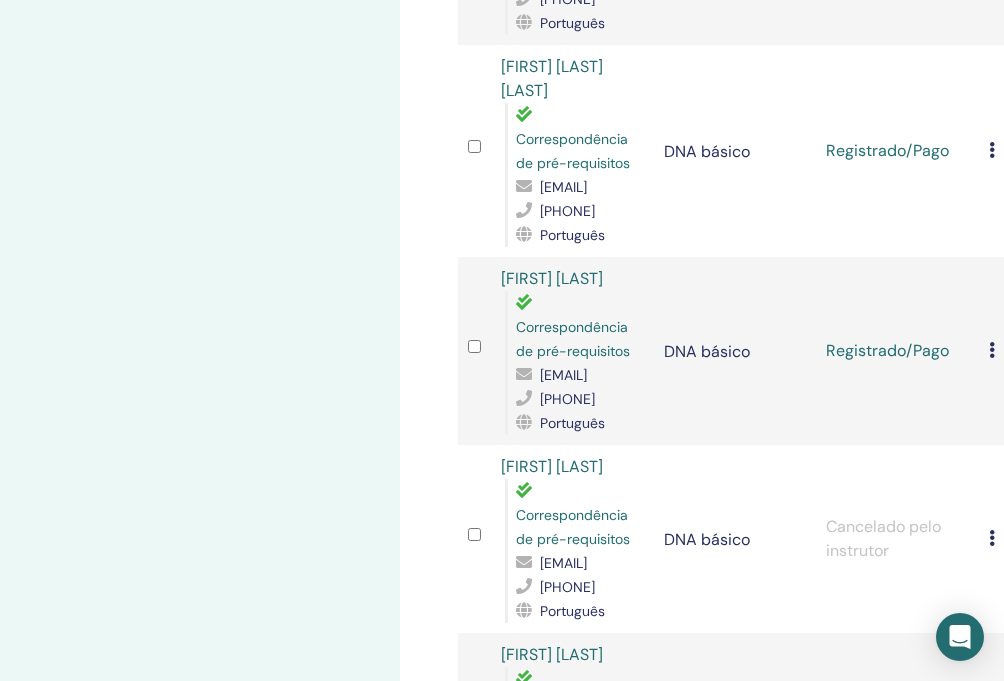 scroll, scrollTop: 2748, scrollLeft: 0, axis: vertical 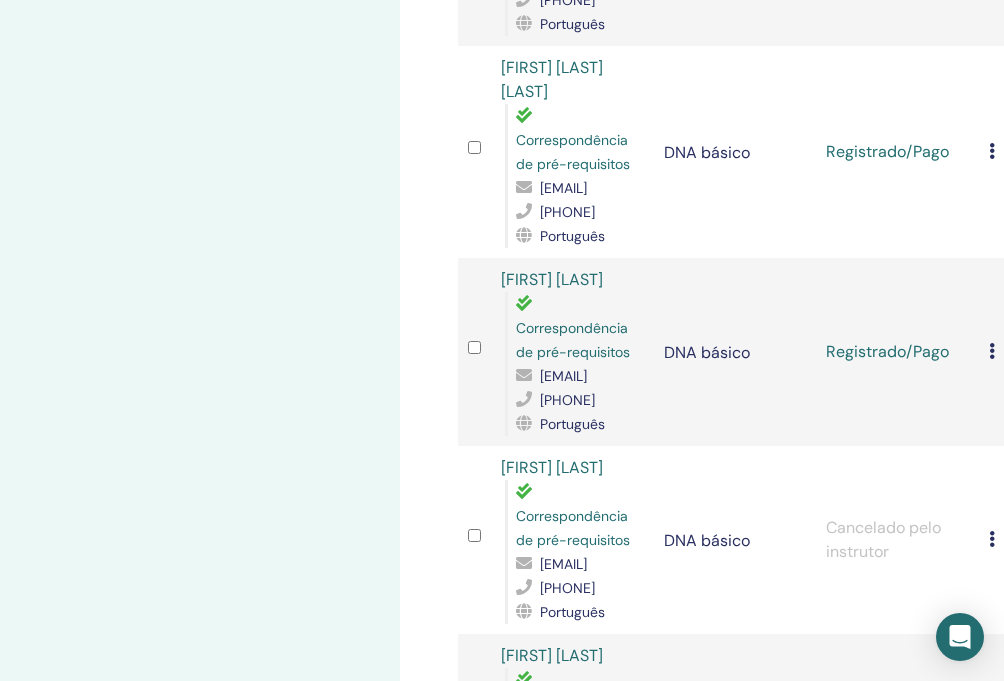 drag, startPoint x: 538, startPoint y: 77, endPoint x: 605, endPoint y: 77, distance: 67 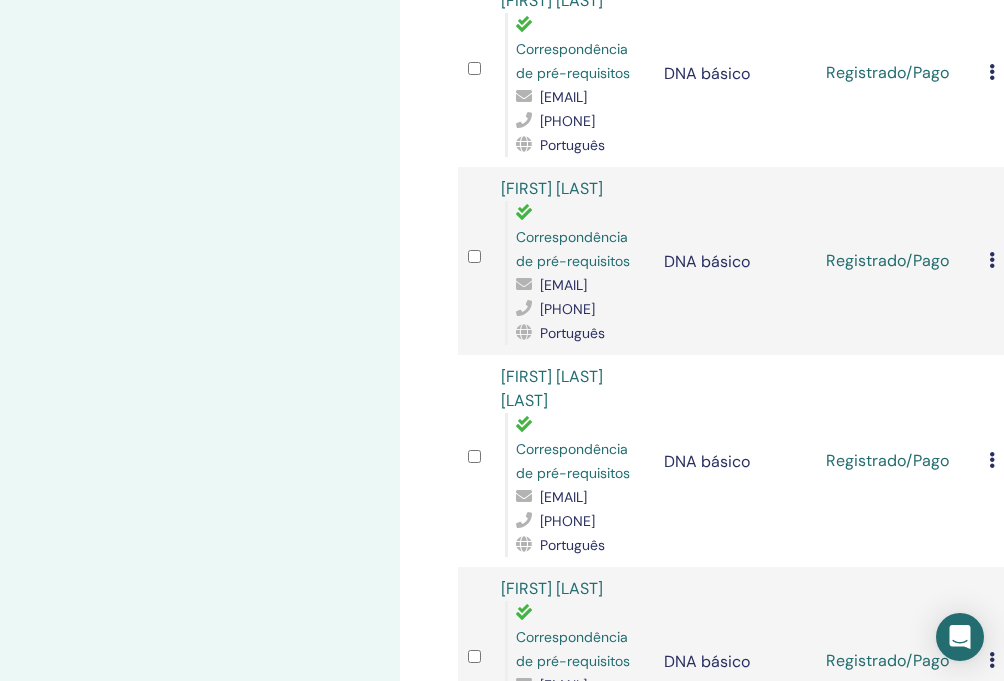 scroll, scrollTop: 2435, scrollLeft: 0, axis: vertical 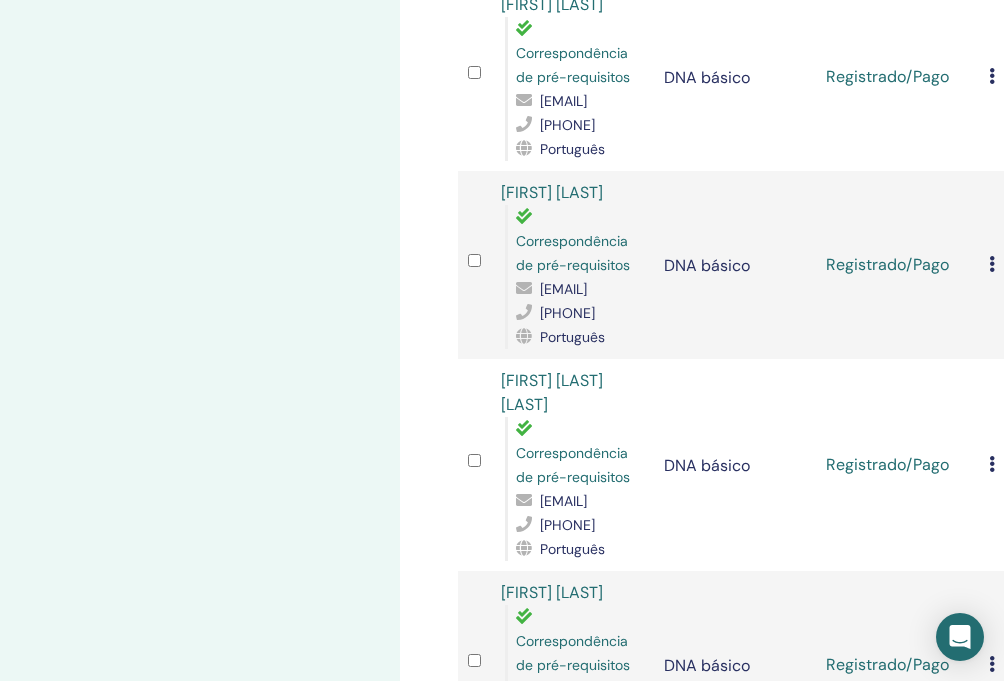 drag, startPoint x: 541, startPoint y: 176, endPoint x: 656, endPoint y: 180, distance: 115.06954 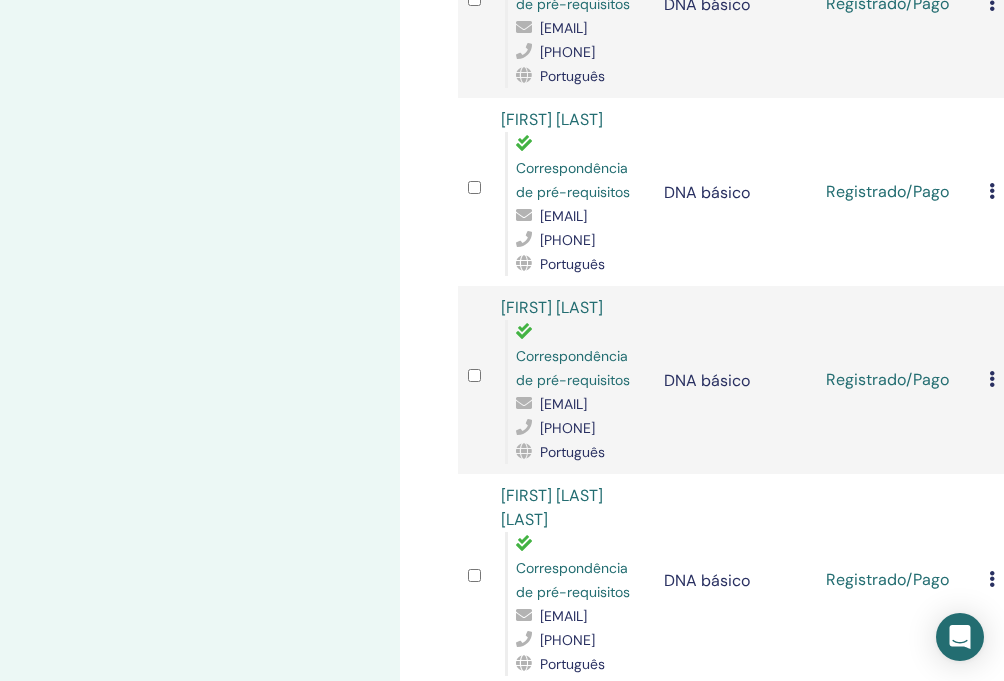 scroll, scrollTop: 2301, scrollLeft: 0, axis: vertical 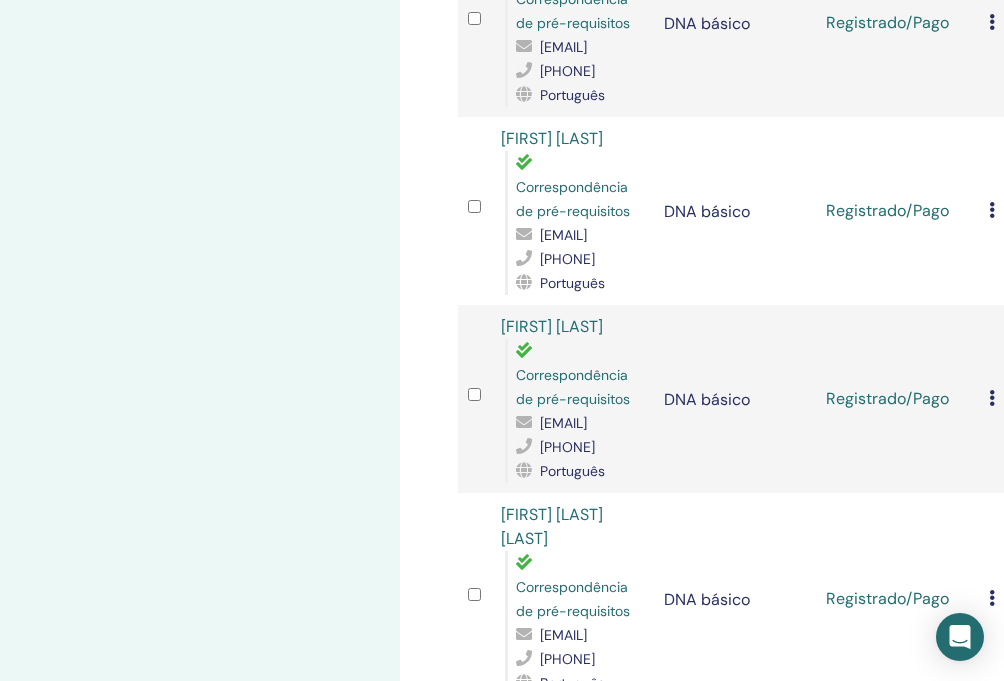 drag, startPoint x: 618, startPoint y: 98, endPoint x: 541, endPoint y: 101, distance: 77.05842 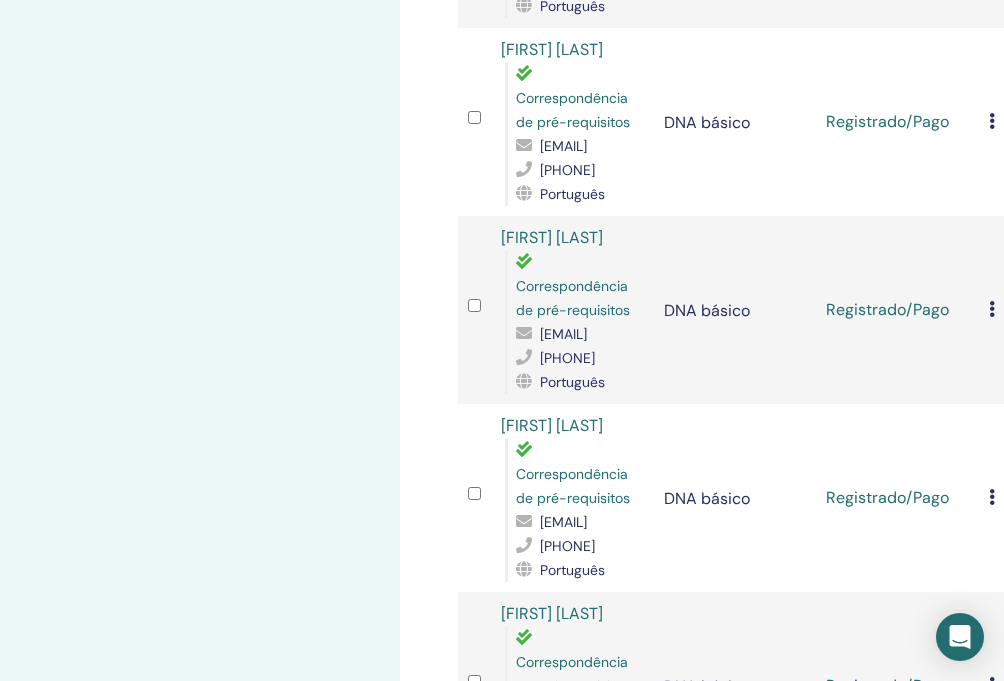 scroll, scrollTop: 1996, scrollLeft: 0, axis: vertical 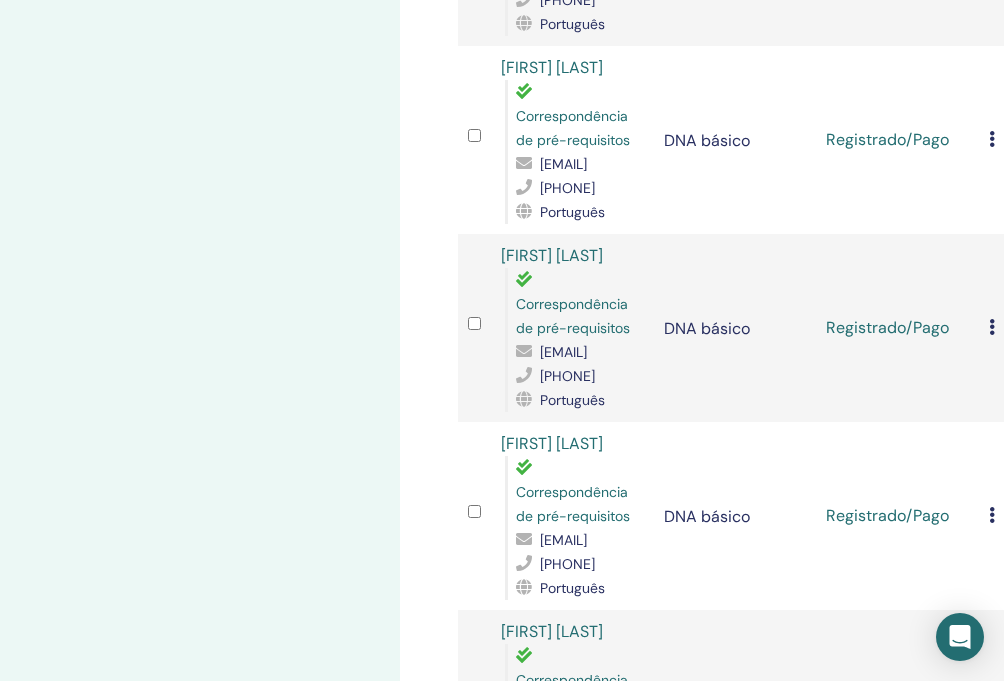 drag, startPoint x: 536, startPoint y: 192, endPoint x: 645, endPoint y: 192, distance: 109 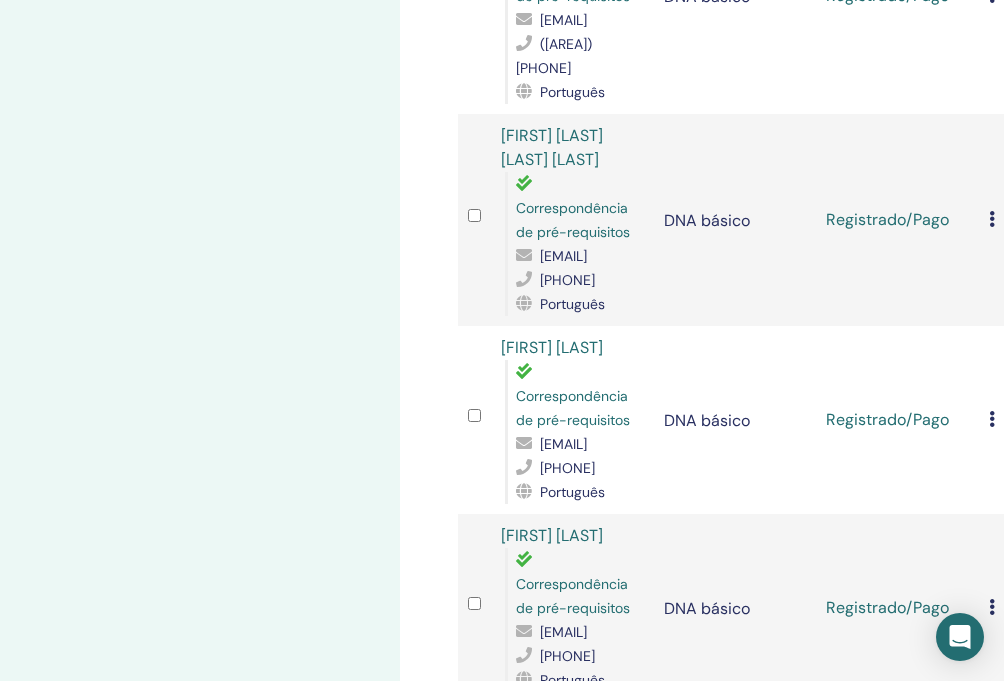 scroll, scrollTop: 1713, scrollLeft: 0, axis: vertical 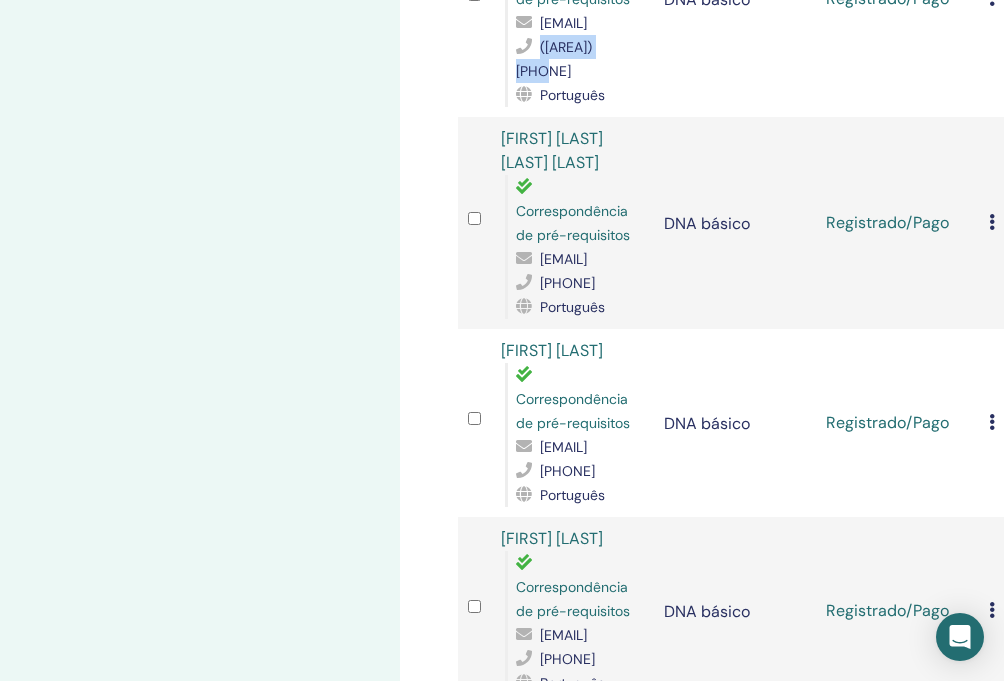 drag, startPoint x: 646, startPoint y: 214, endPoint x: 540, endPoint y: 219, distance: 106.11786 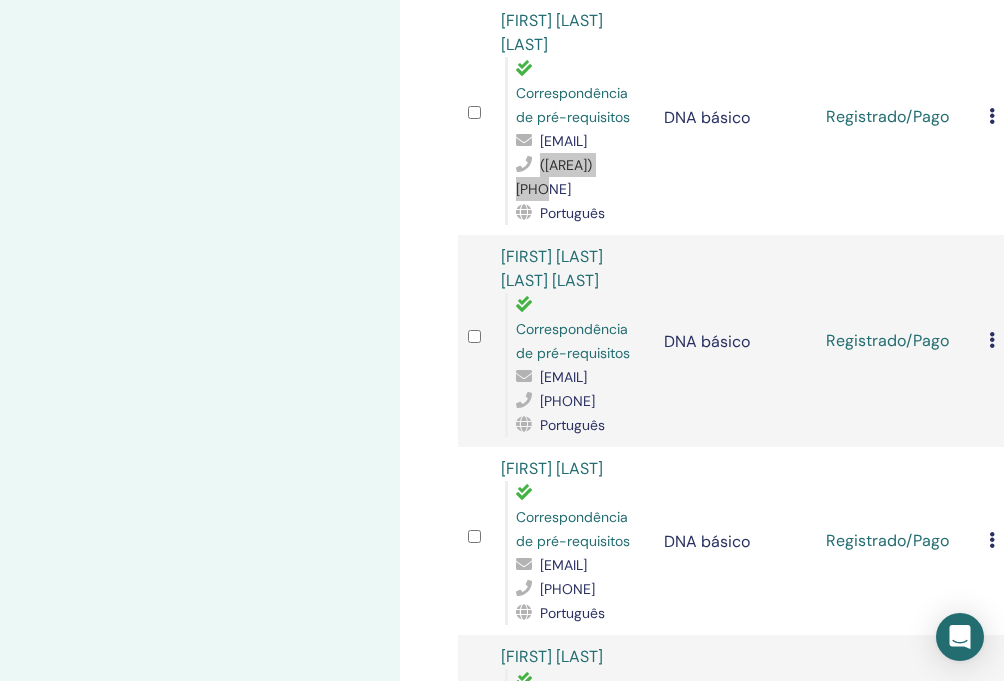 scroll, scrollTop: 1569, scrollLeft: 0, axis: vertical 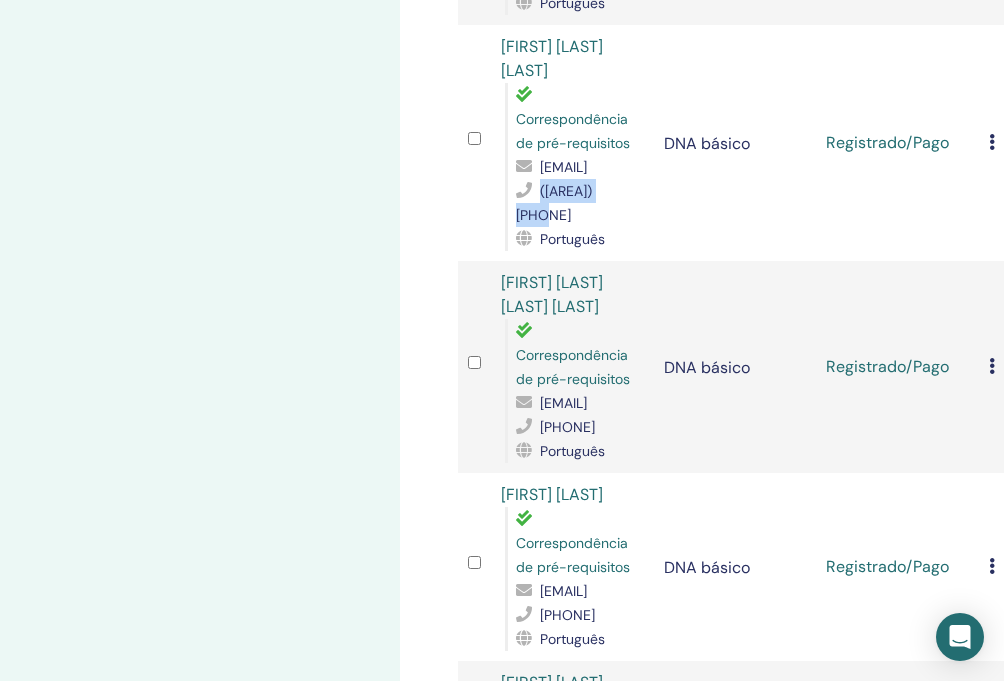drag, startPoint x: 644, startPoint y: 125, endPoint x: 543, endPoint y: 128, distance: 101.04455 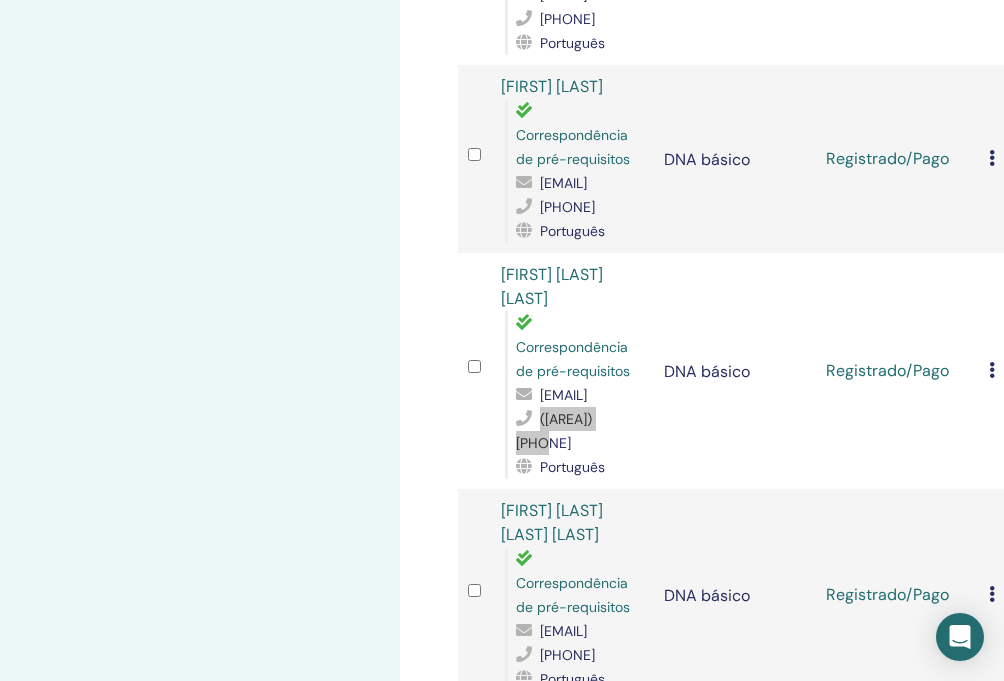 scroll, scrollTop: 1297, scrollLeft: 0, axis: vertical 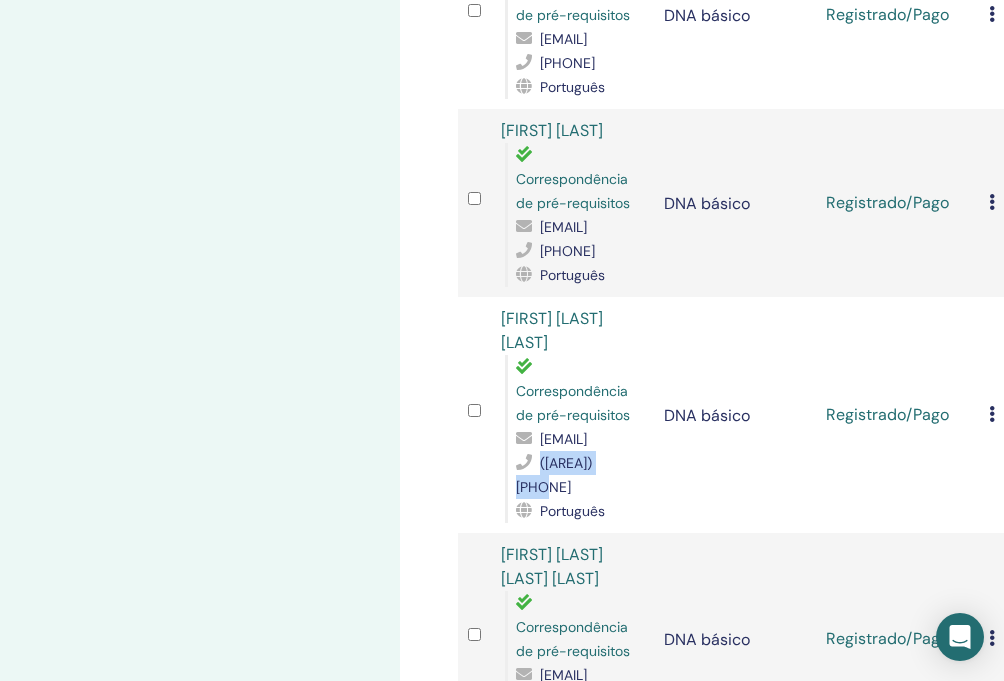 drag, startPoint x: 534, startPoint y: 184, endPoint x: 633, endPoint y: 184, distance: 99 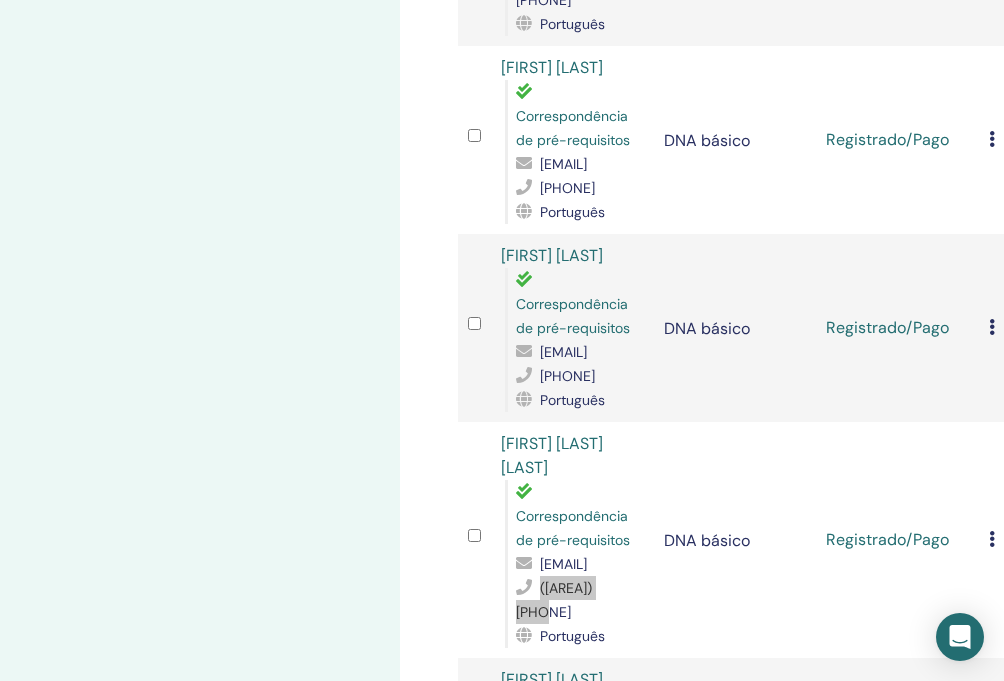scroll, scrollTop: 1062, scrollLeft: 0, axis: vertical 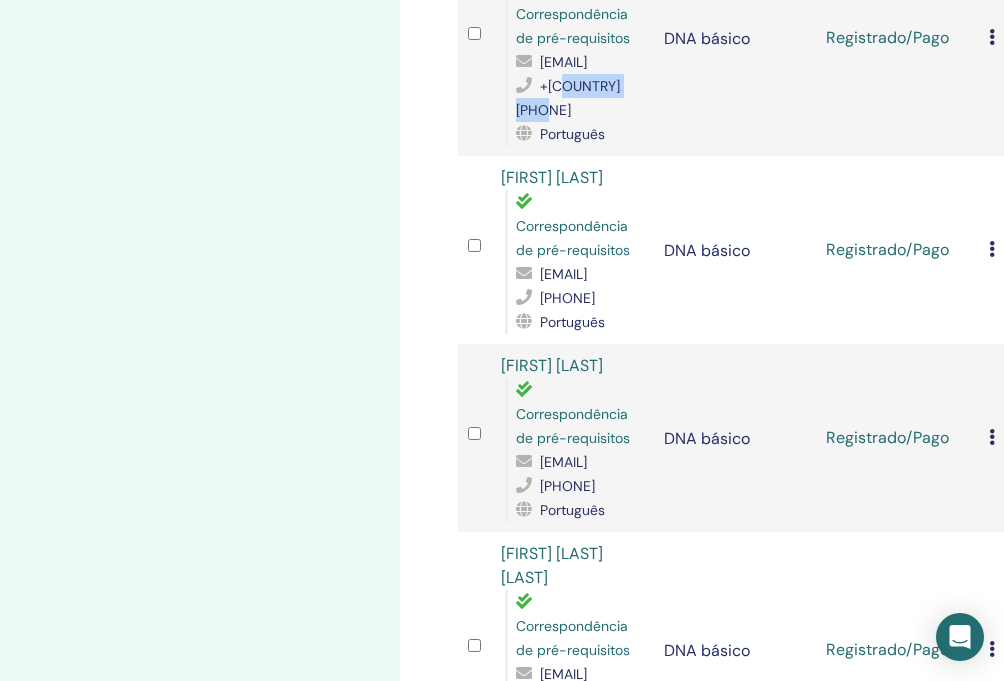 drag, startPoint x: 544, startPoint y: 182, endPoint x: 651, endPoint y: 181, distance: 107.00467 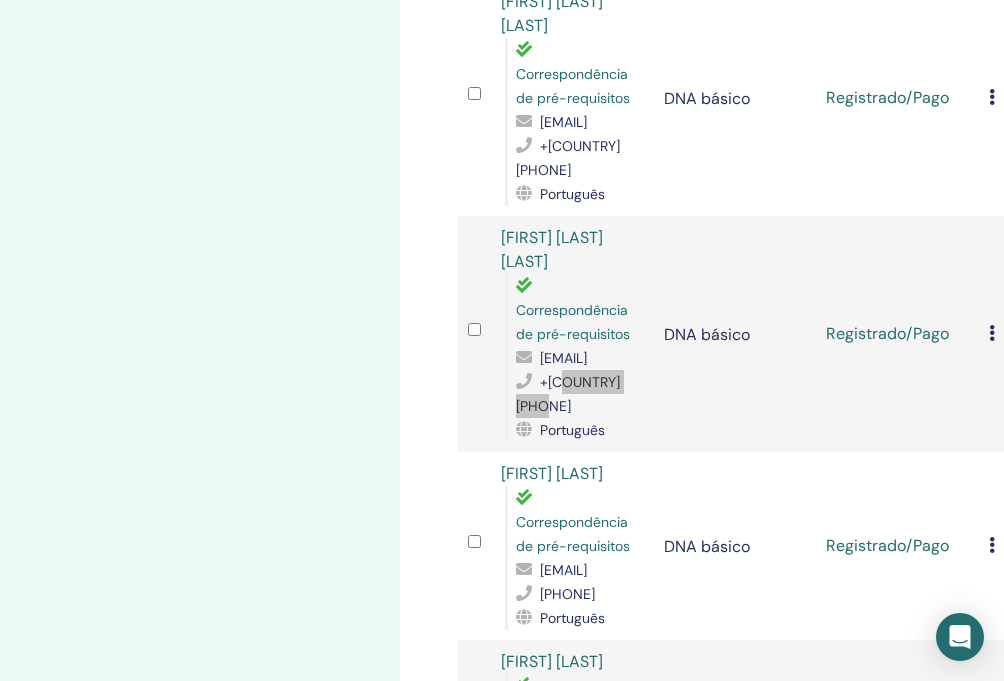 scroll, scrollTop: 696, scrollLeft: 0, axis: vertical 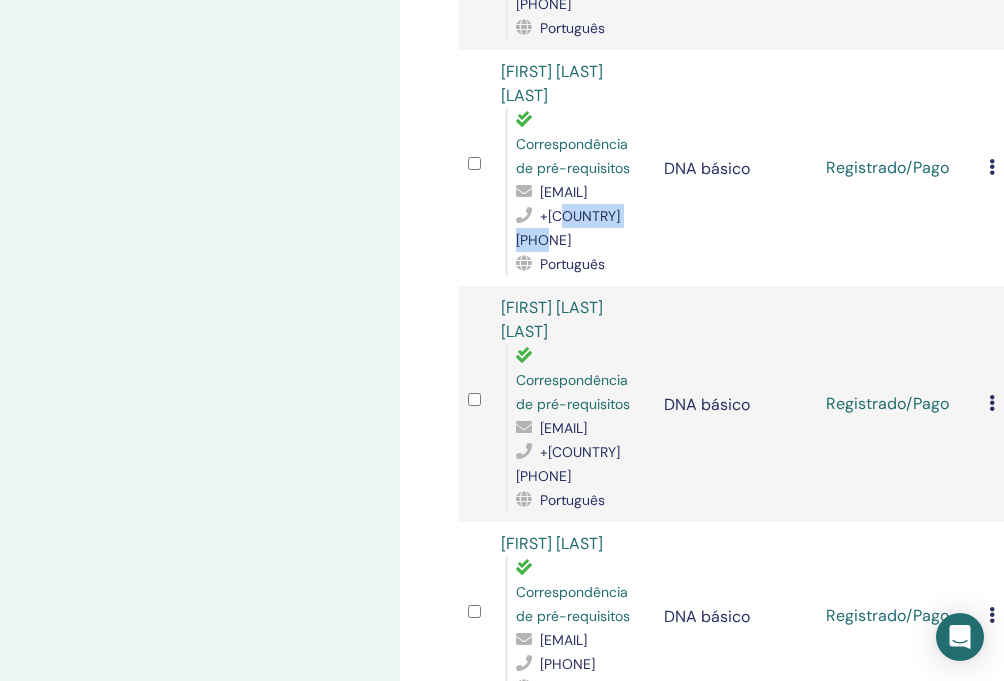 drag, startPoint x: 544, startPoint y: 290, endPoint x: 647, endPoint y: 281, distance: 103.392456 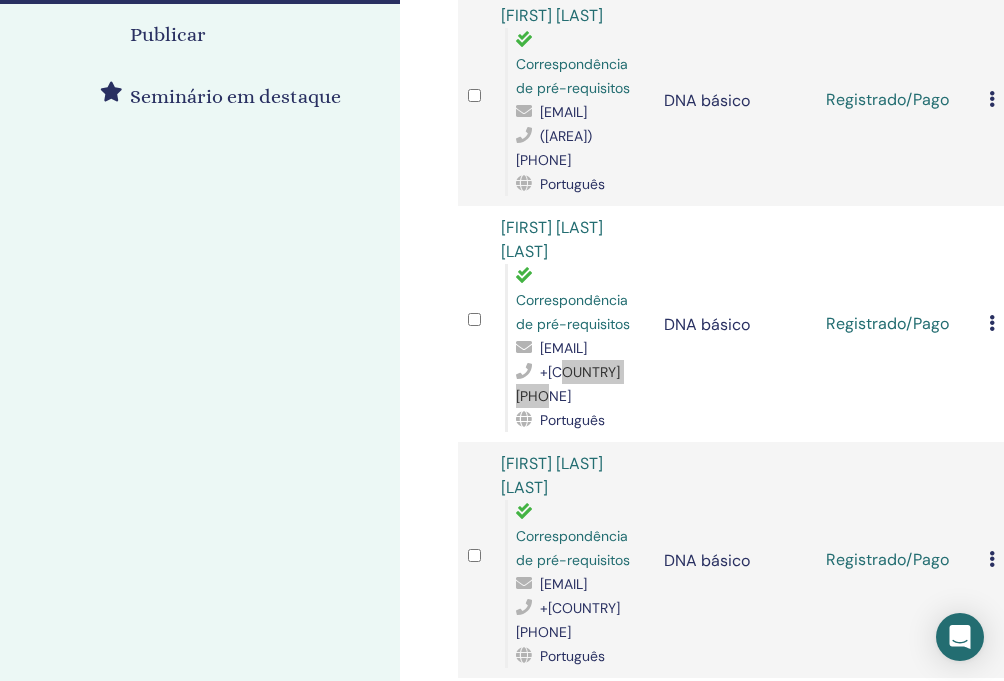 scroll, scrollTop: 535, scrollLeft: 0, axis: vertical 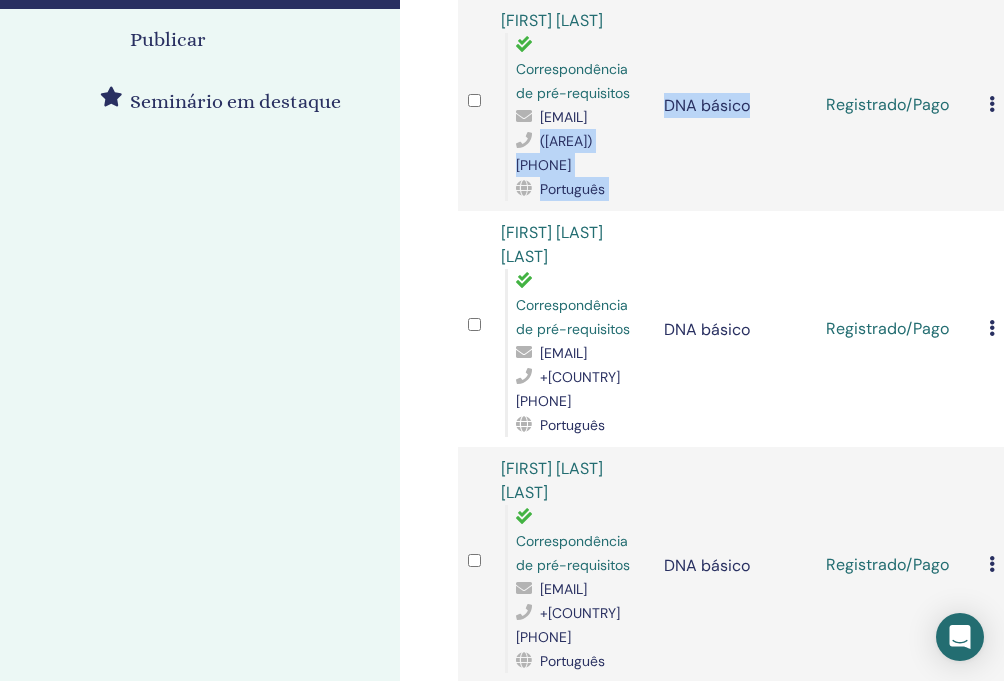 drag, startPoint x: 541, startPoint y: 187, endPoint x: 658, endPoint y: 187, distance: 117 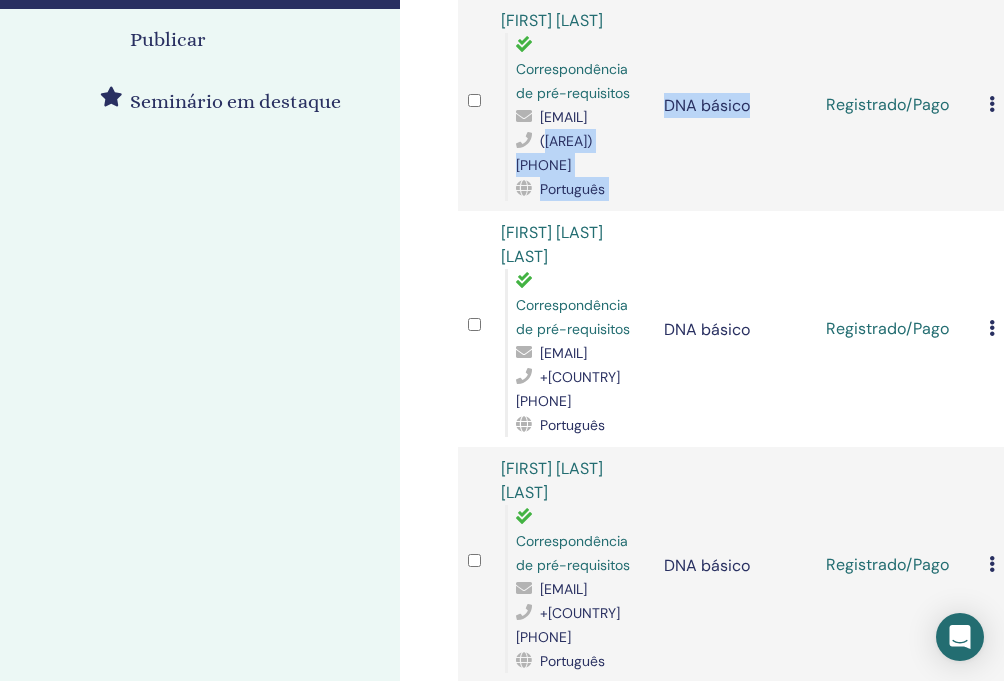 drag, startPoint x: 658, startPoint y: 194, endPoint x: 545, endPoint y: 190, distance: 113.07078 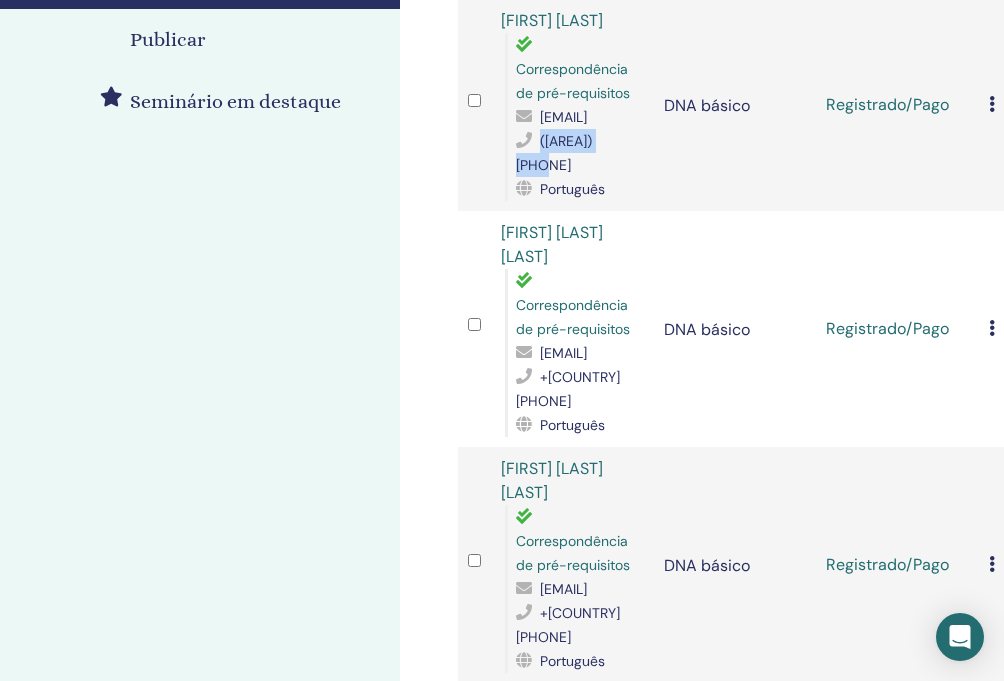 drag, startPoint x: 634, startPoint y: 188, endPoint x: 540, endPoint y: 190, distance: 94.02127 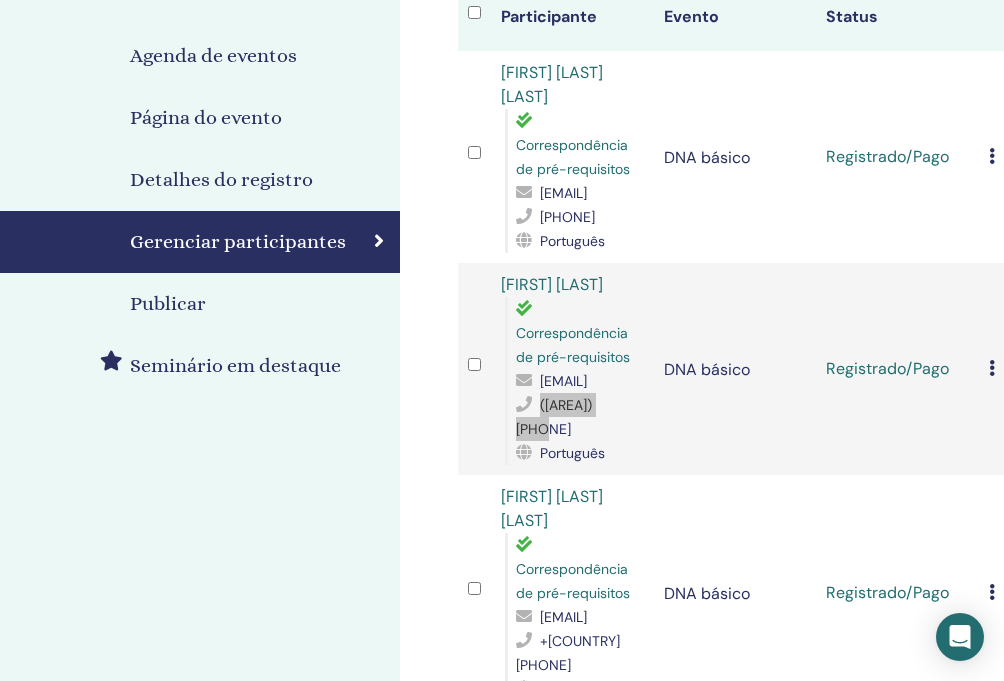 scroll, scrollTop: 252, scrollLeft: 0, axis: vertical 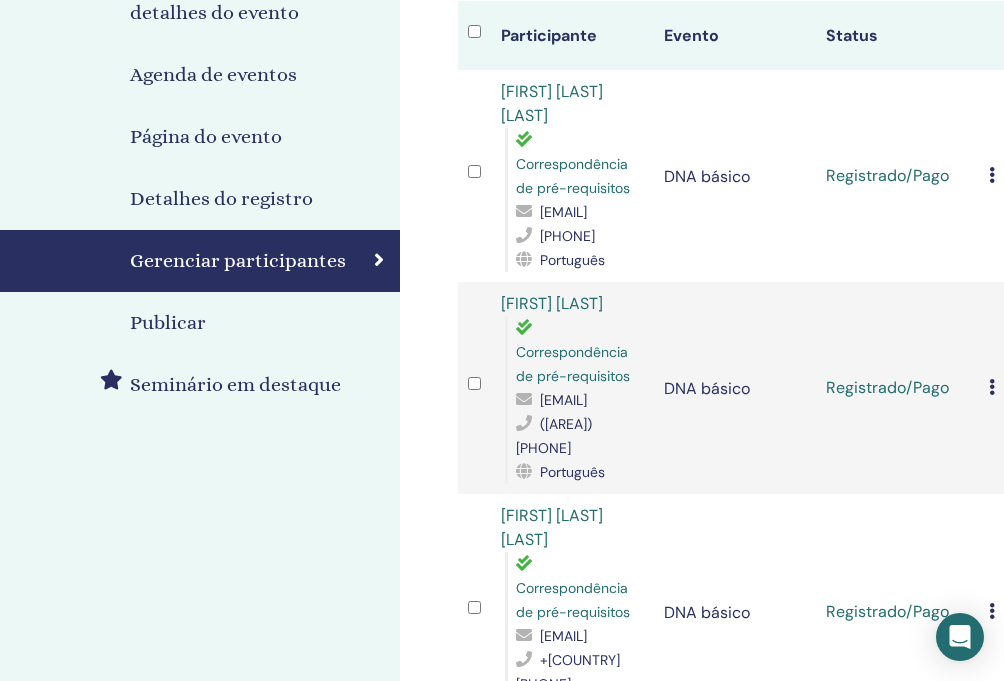 drag, startPoint x: 539, startPoint y: 256, endPoint x: 622, endPoint y: 256, distance: 83 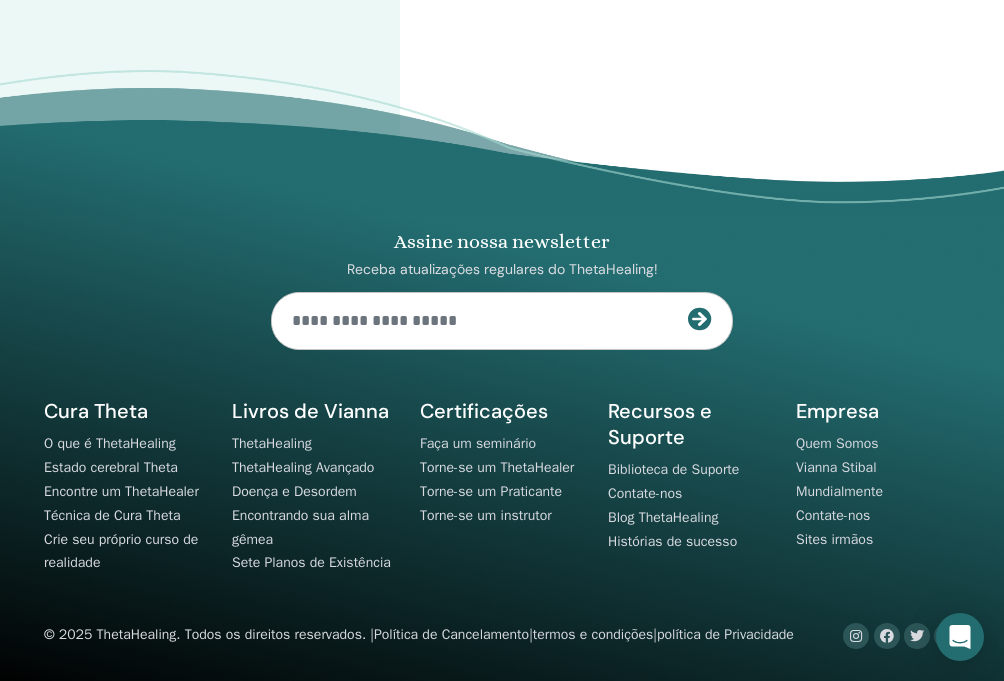 scroll, scrollTop: 4328, scrollLeft: 0, axis: vertical 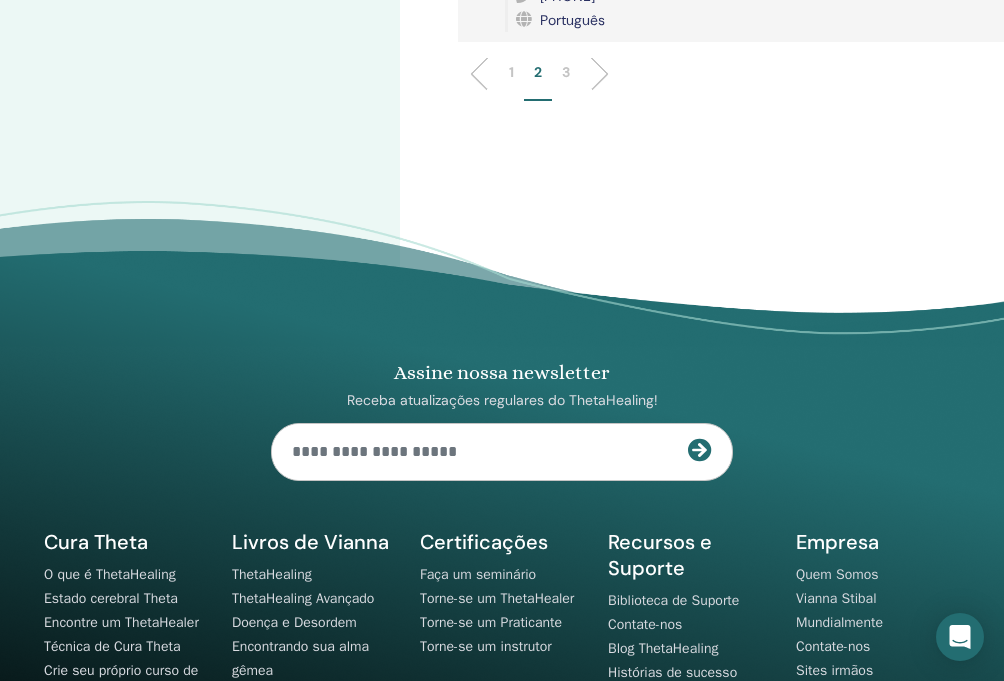 click on "3" at bounding box center [566, 72] 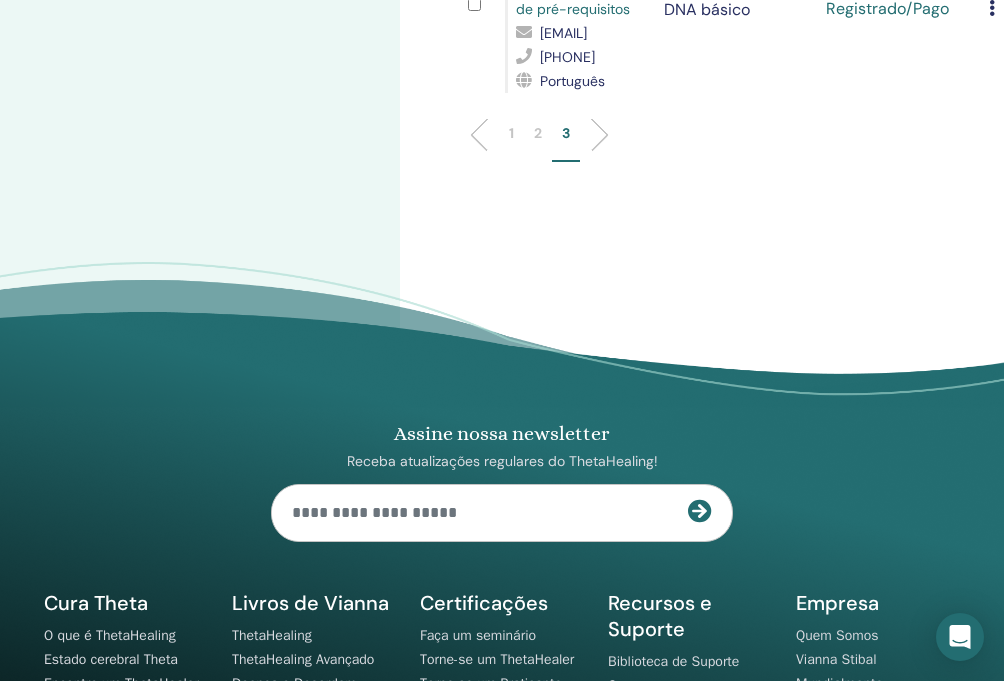 scroll, scrollTop: 2728, scrollLeft: 0, axis: vertical 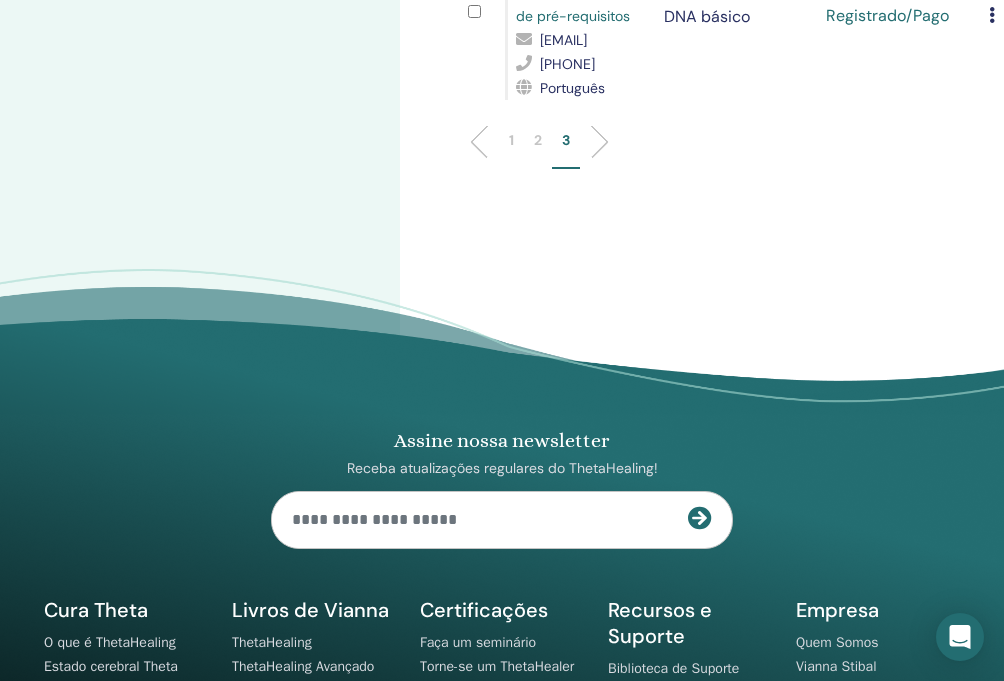 drag, startPoint x: 634, startPoint y: 347, endPoint x: 524, endPoint y: 348, distance: 110.00455 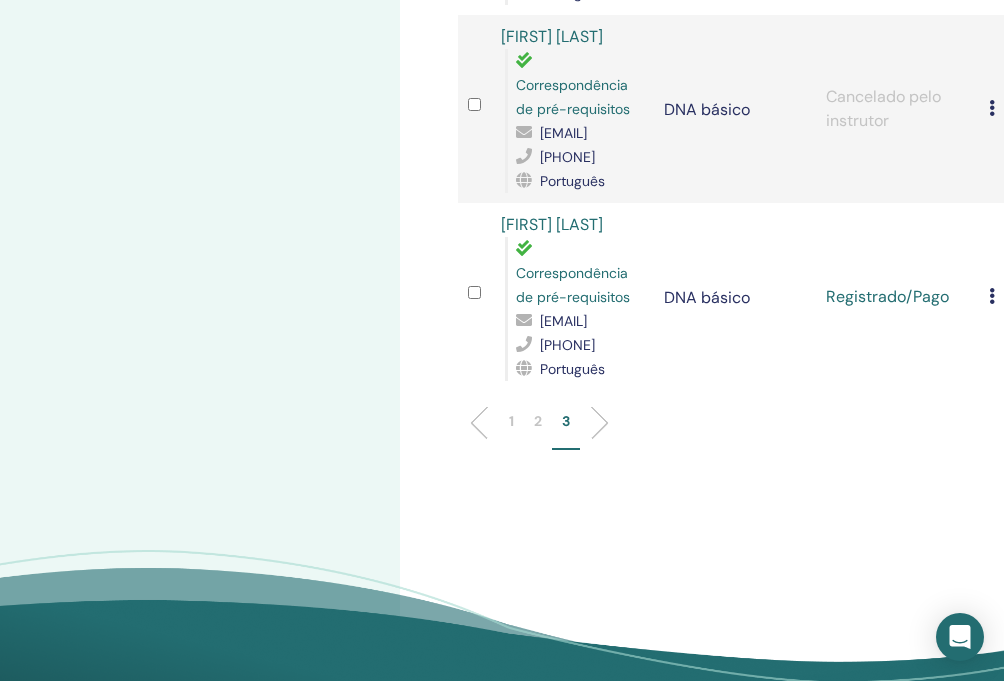 scroll, scrollTop: 2442, scrollLeft: 0, axis: vertical 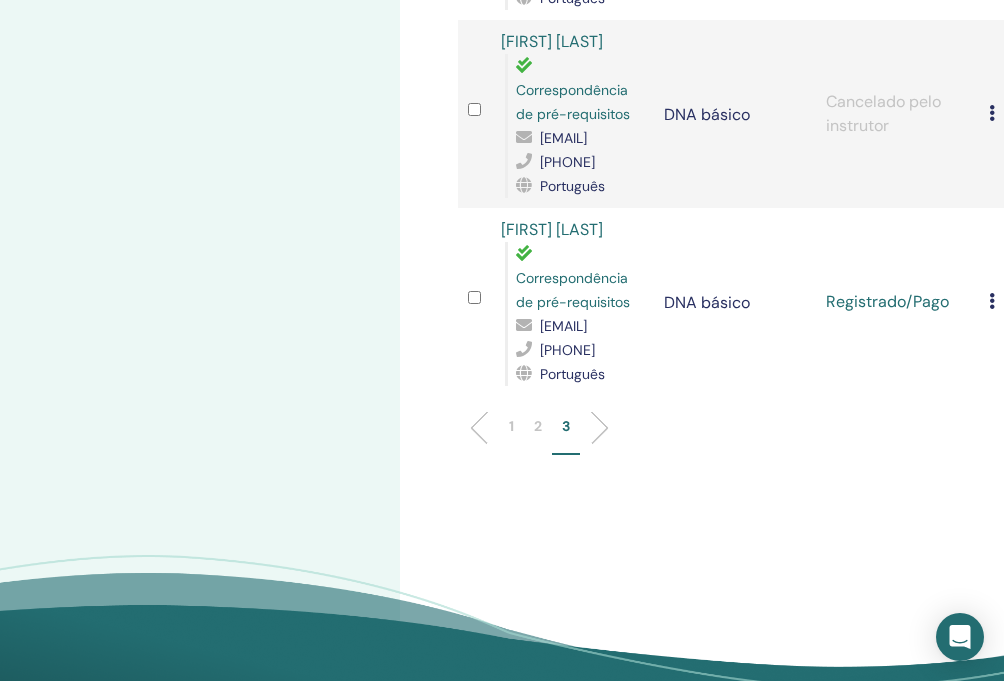 click on "[PHONE]" at bounding box center (567, -26) 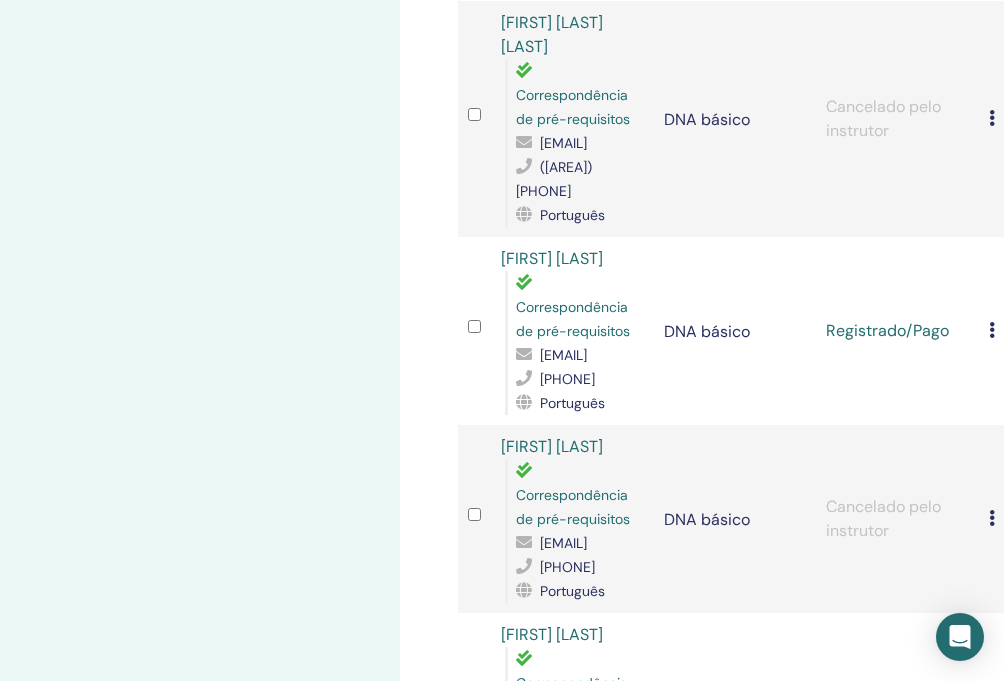 scroll, scrollTop: 2020, scrollLeft: 0, axis: vertical 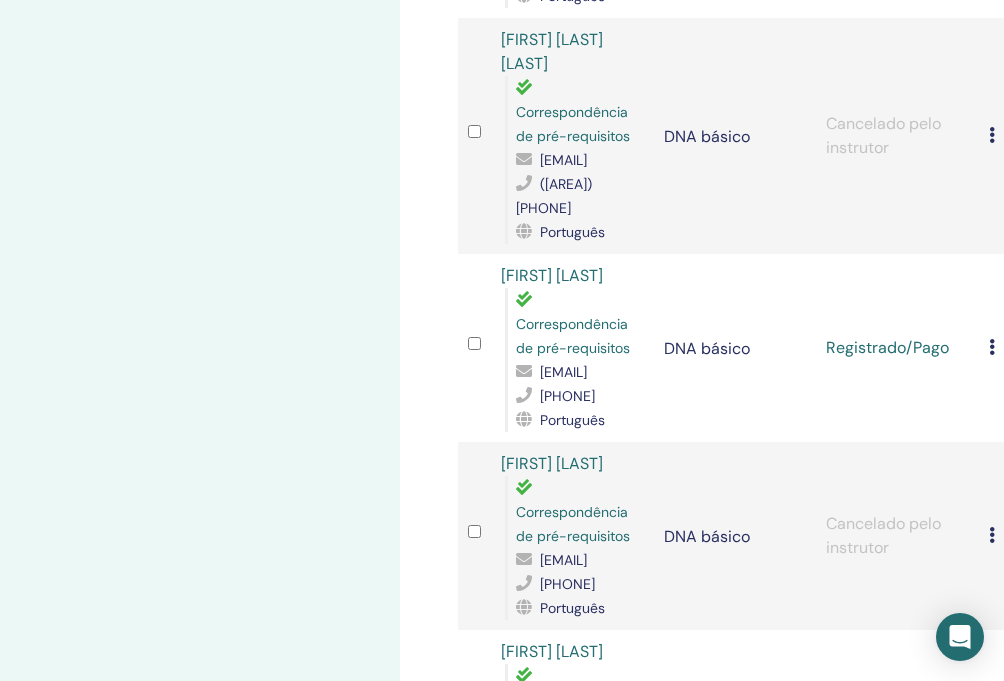 drag, startPoint x: 633, startPoint y: 189, endPoint x: 531, endPoint y: 189, distance: 102 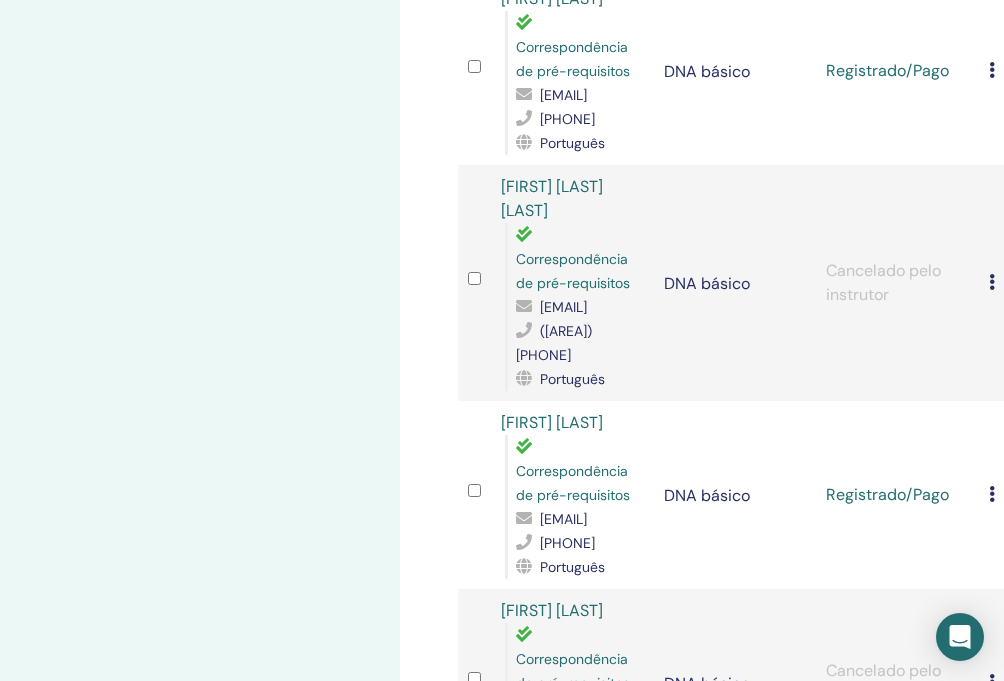 scroll, scrollTop: 1812, scrollLeft: 0, axis: vertical 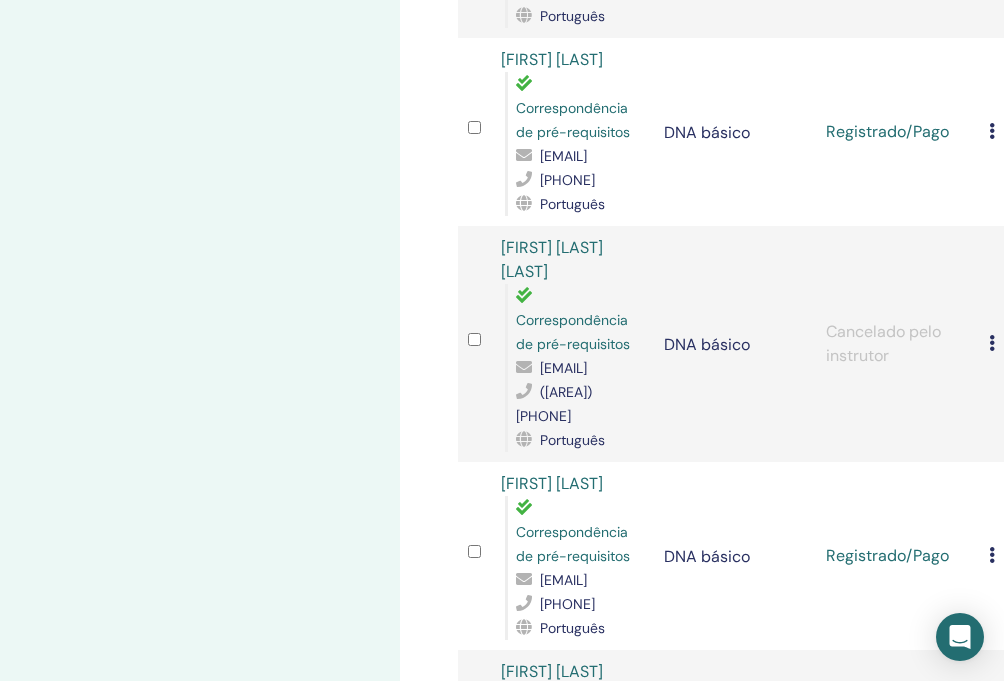 drag, startPoint x: 545, startPoint y: 183, endPoint x: 618, endPoint y: 185, distance: 73.02739 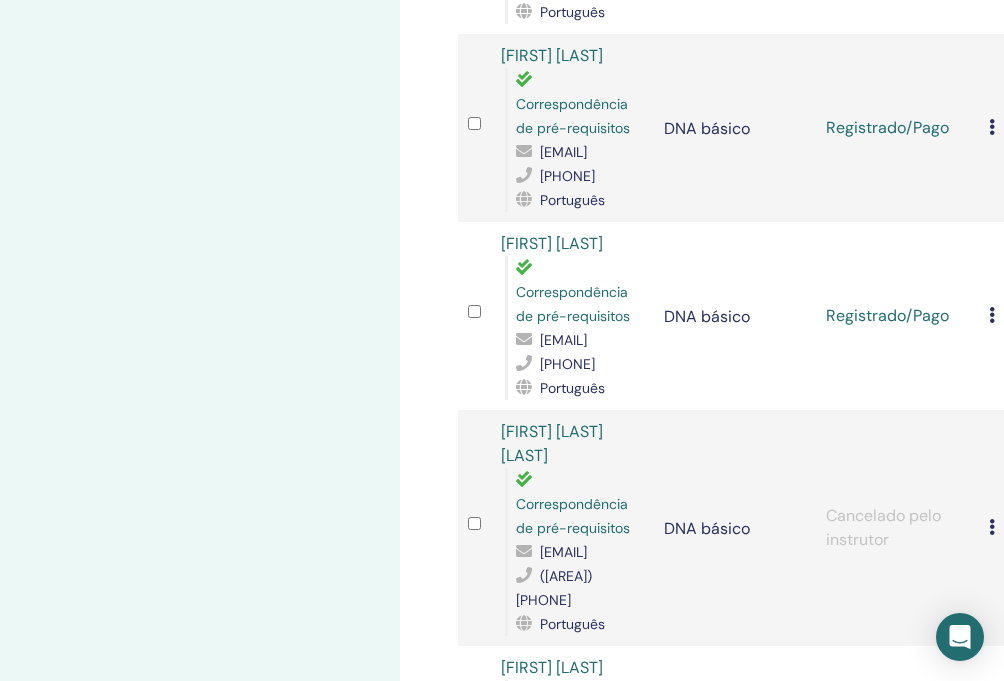 scroll, scrollTop: 1599, scrollLeft: 0, axis: vertical 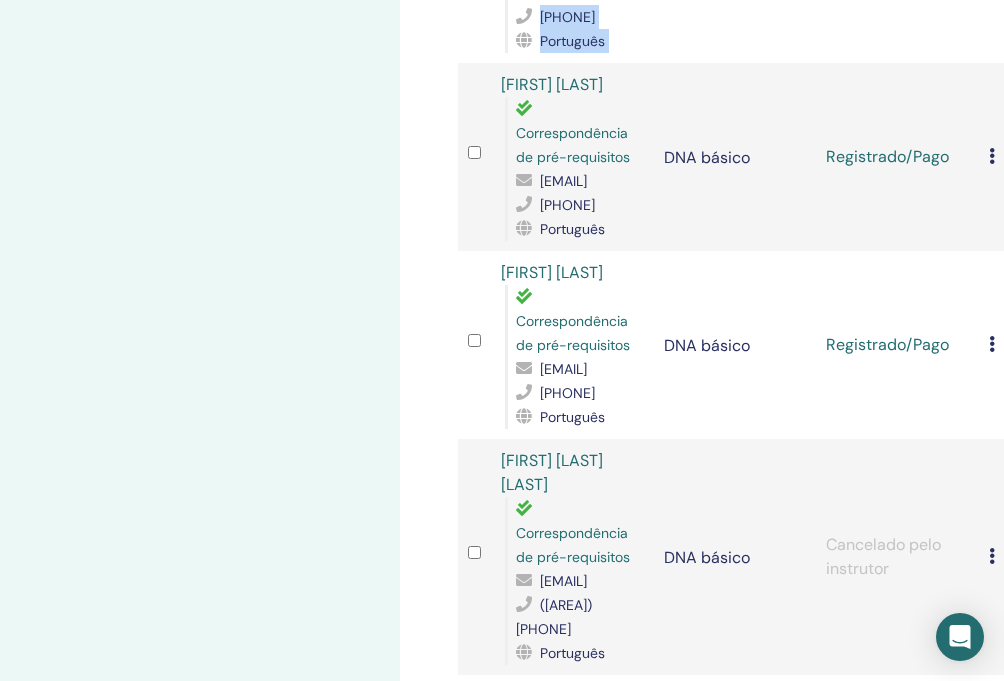 drag, startPoint x: 541, startPoint y: 186, endPoint x: 655, endPoint y: 187, distance: 114.00439 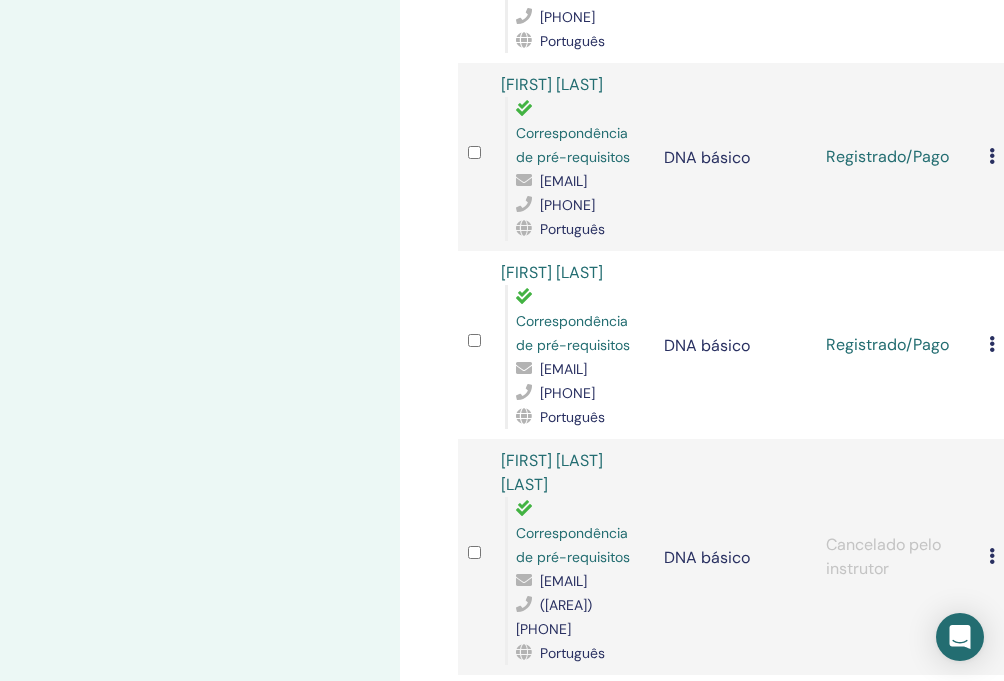 drag, startPoint x: 642, startPoint y: 184, endPoint x: 538, endPoint y: 187, distance: 104.04326 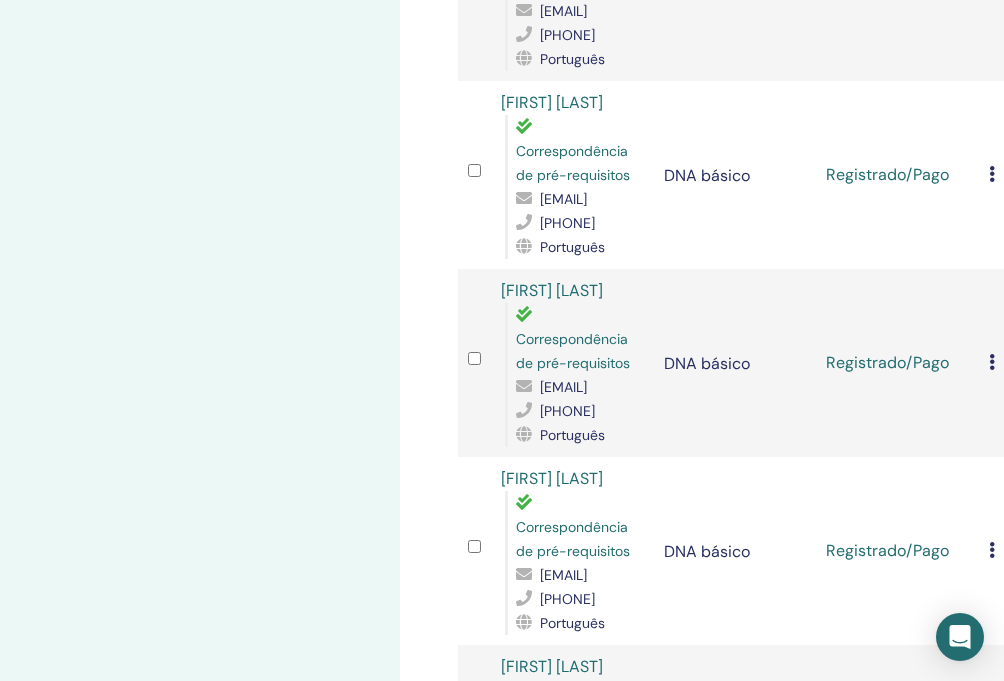 scroll, scrollTop: 1352, scrollLeft: 0, axis: vertical 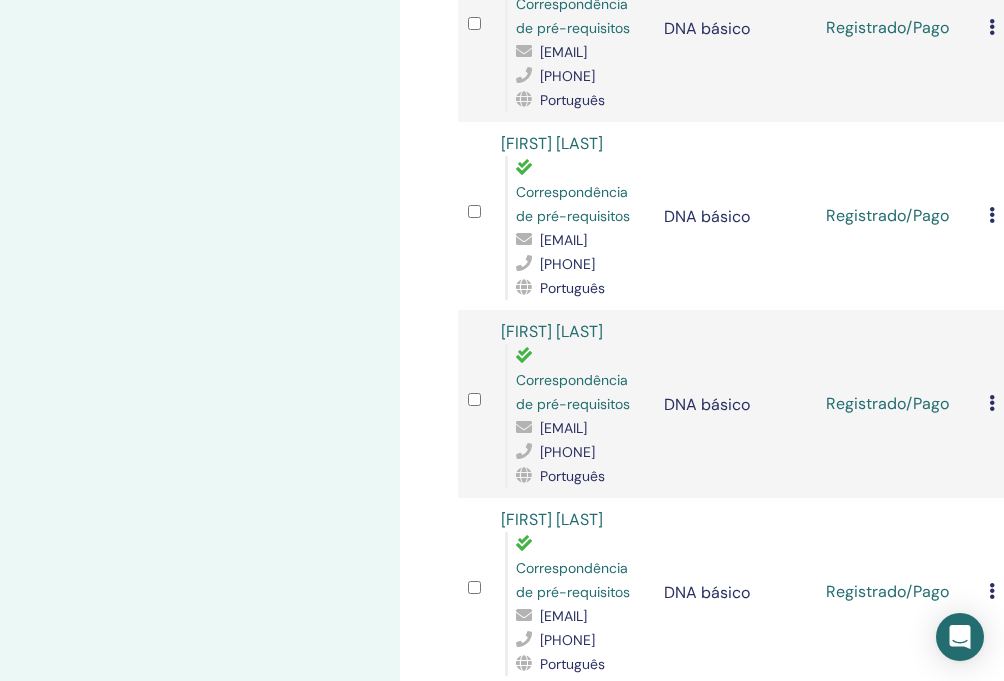 drag, startPoint x: 536, startPoint y: 221, endPoint x: 634, endPoint y: 220, distance: 98.005104 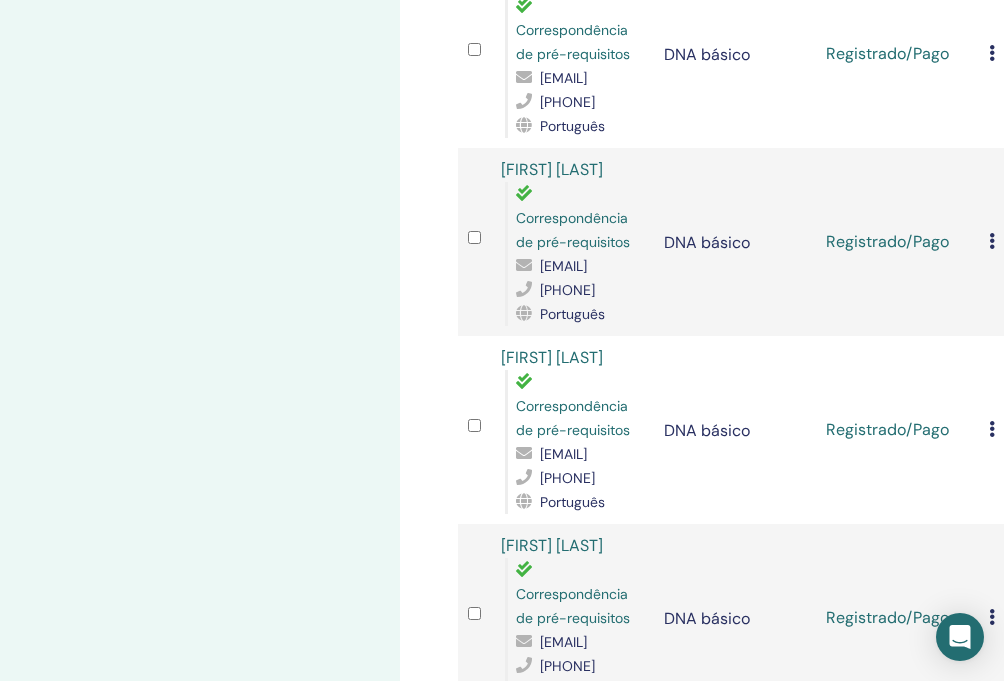 scroll, scrollTop: 1124, scrollLeft: 0, axis: vertical 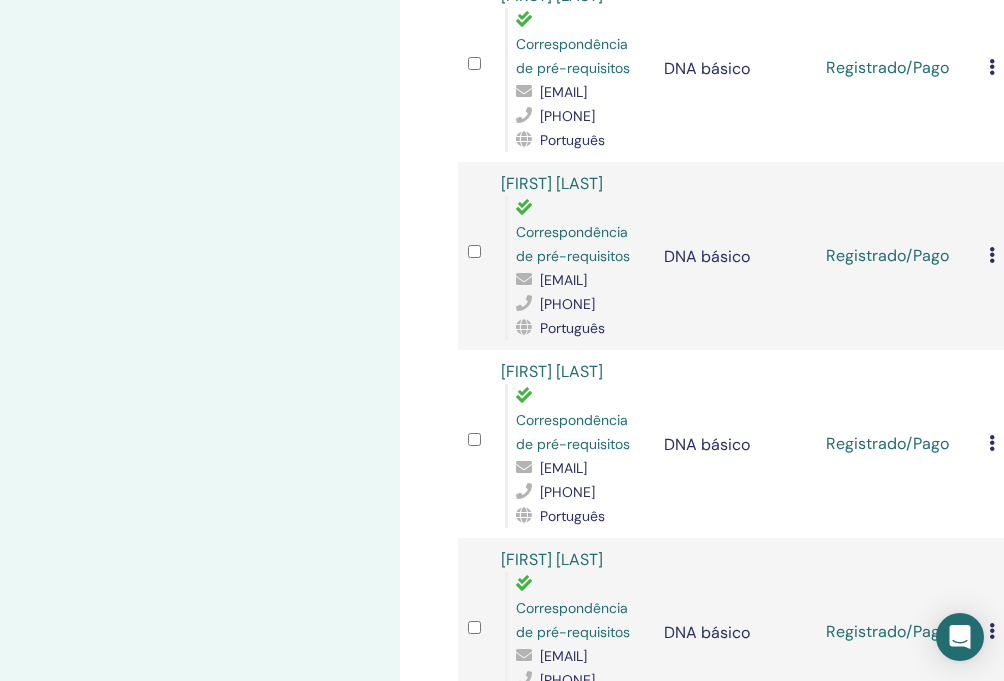 click on "[PHONE]" at bounding box center [567, 116] 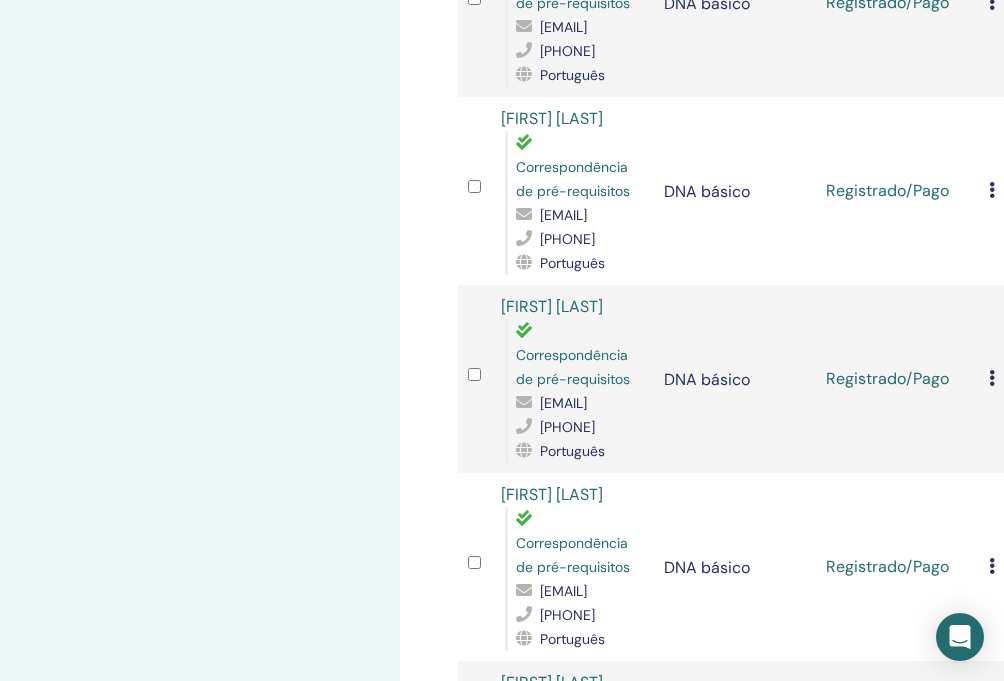scroll, scrollTop: 1001, scrollLeft: 0, axis: vertical 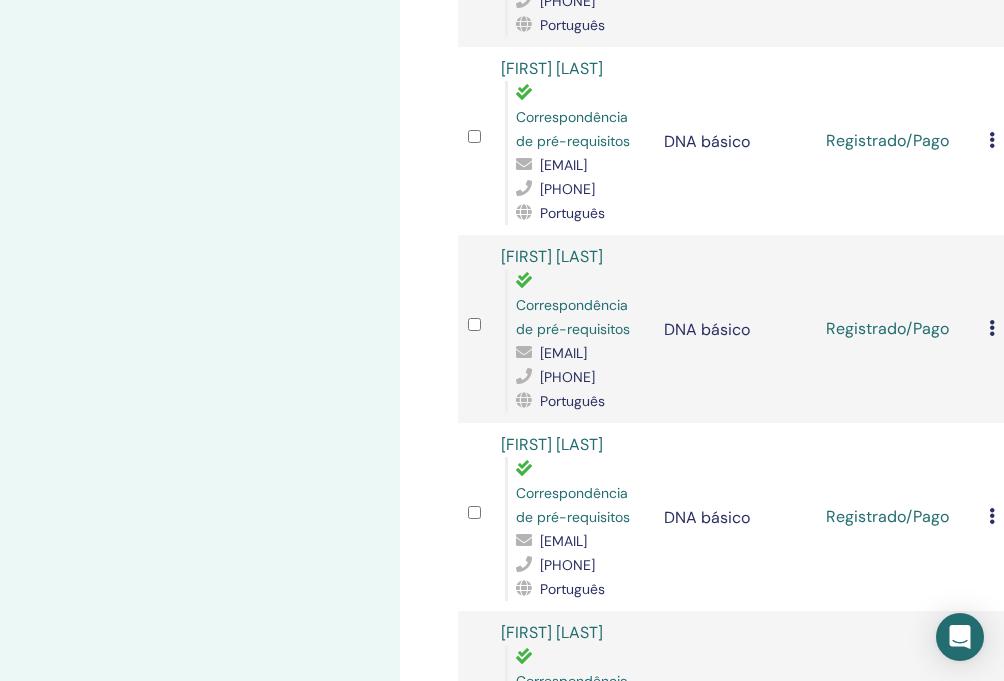 drag, startPoint x: 634, startPoint y: 260, endPoint x: 543, endPoint y: 267, distance: 91.26884 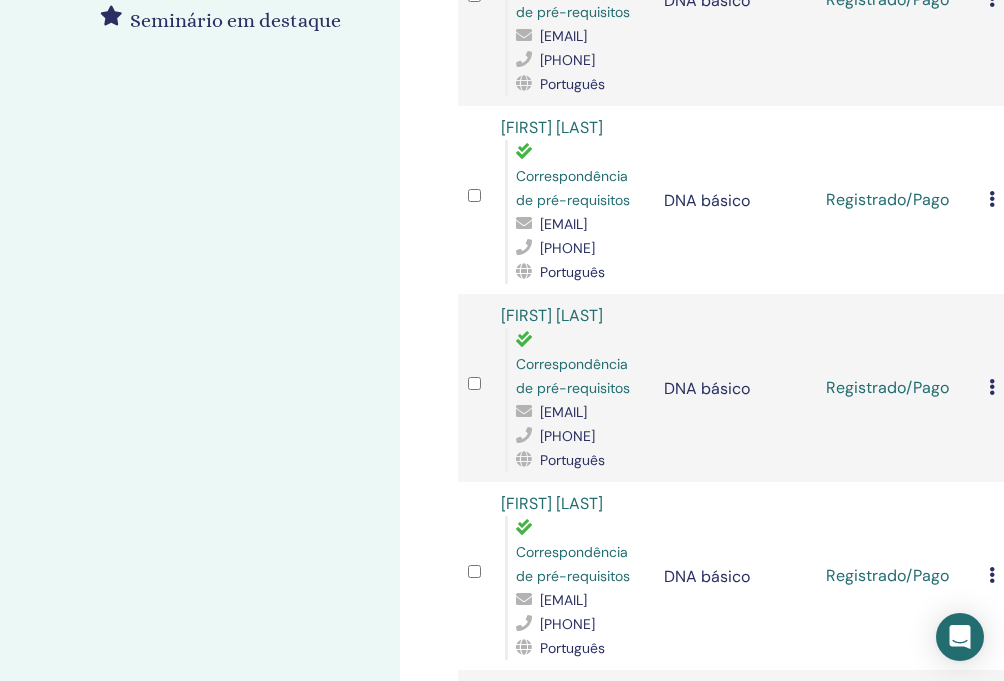 scroll, scrollTop: 612, scrollLeft: 0, axis: vertical 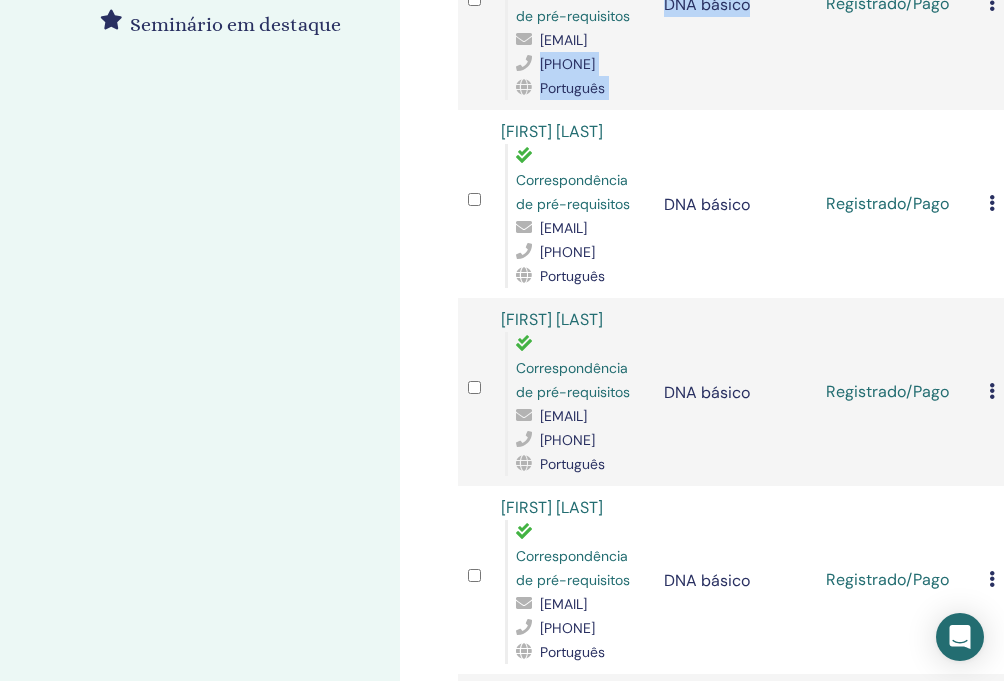 drag, startPoint x: 539, startPoint y: 111, endPoint x: 656, endPoint y: 121, distance: 117.426575 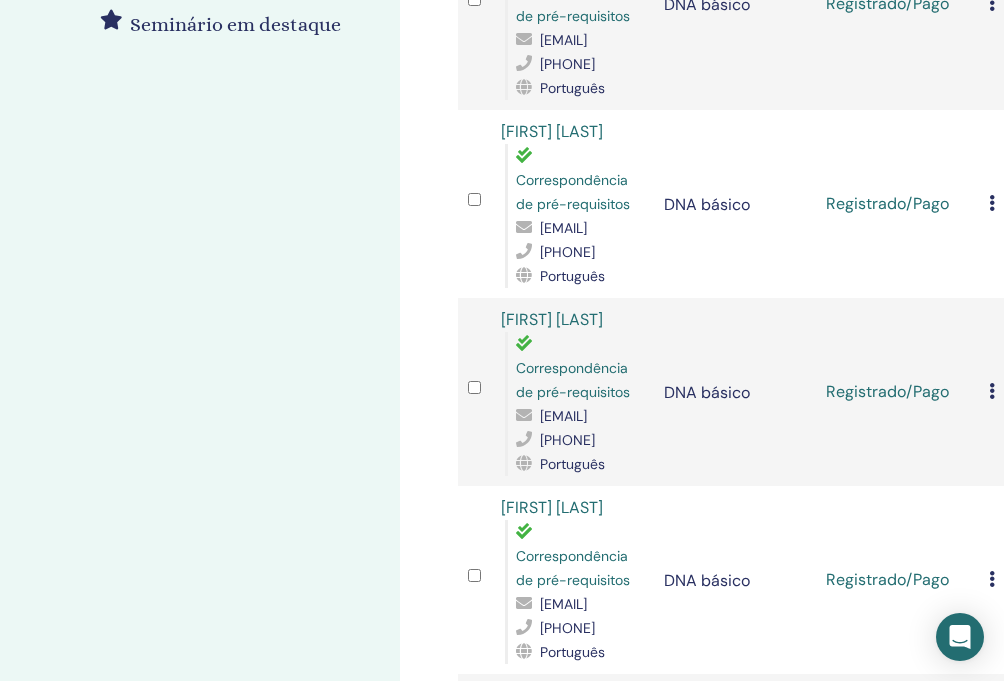 drag, startPoint x: 639, startPoint y: 111, endPoint x: 540, endPoint y: 113, distance: 99.0202 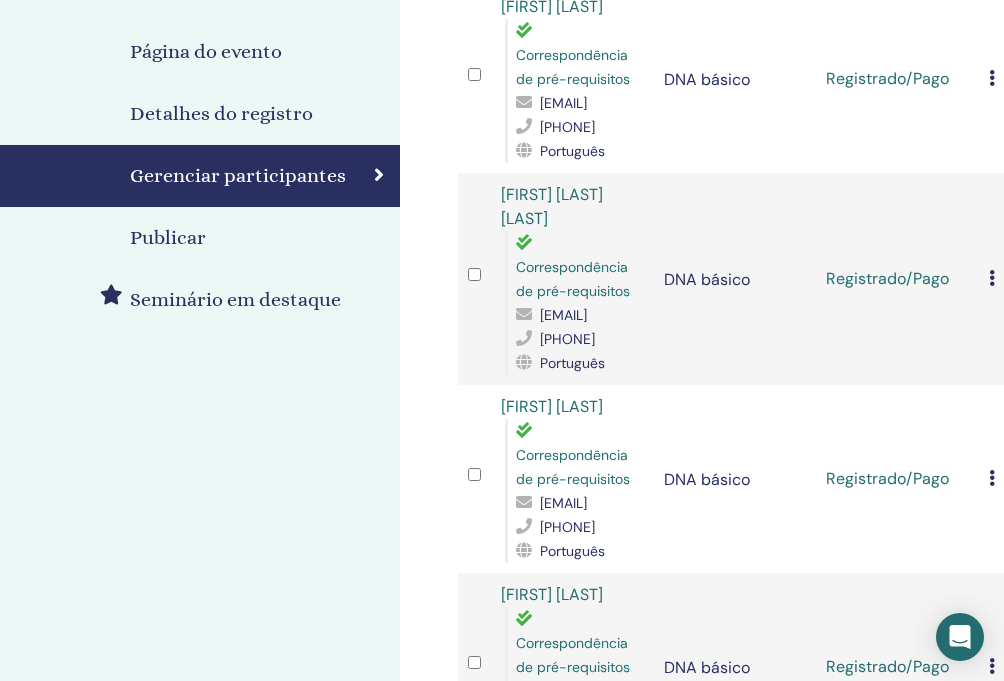 scroll, scrollTop: 315, scrollLeft: 0, axis: vertical 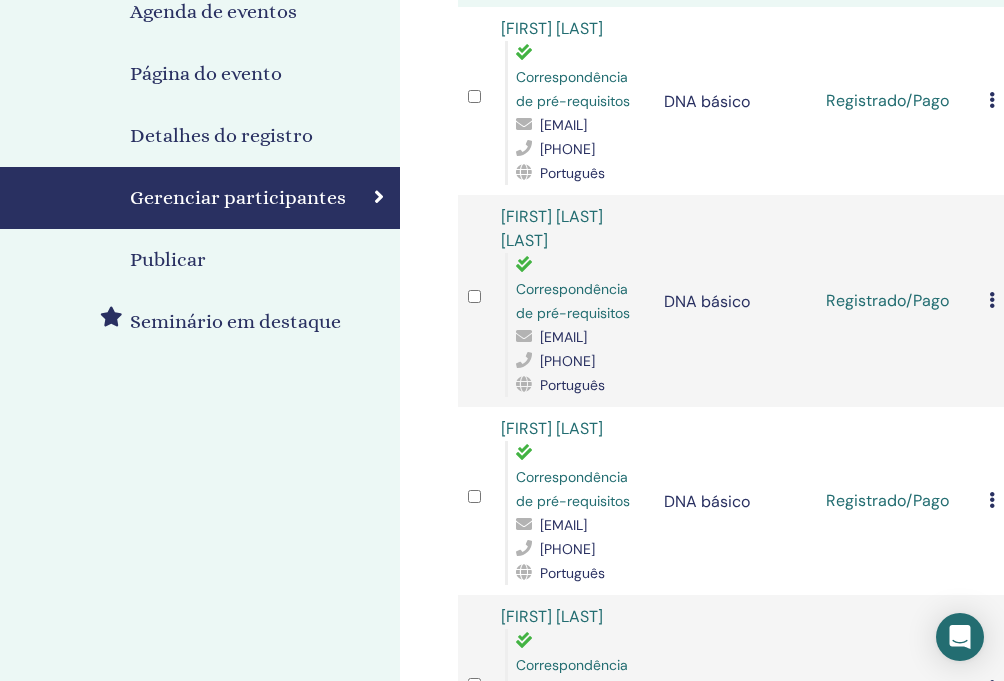 drag, startPoint x: 538, startPoint y: 170, endPoint x: 632, endPoint y: 170, distance: 94 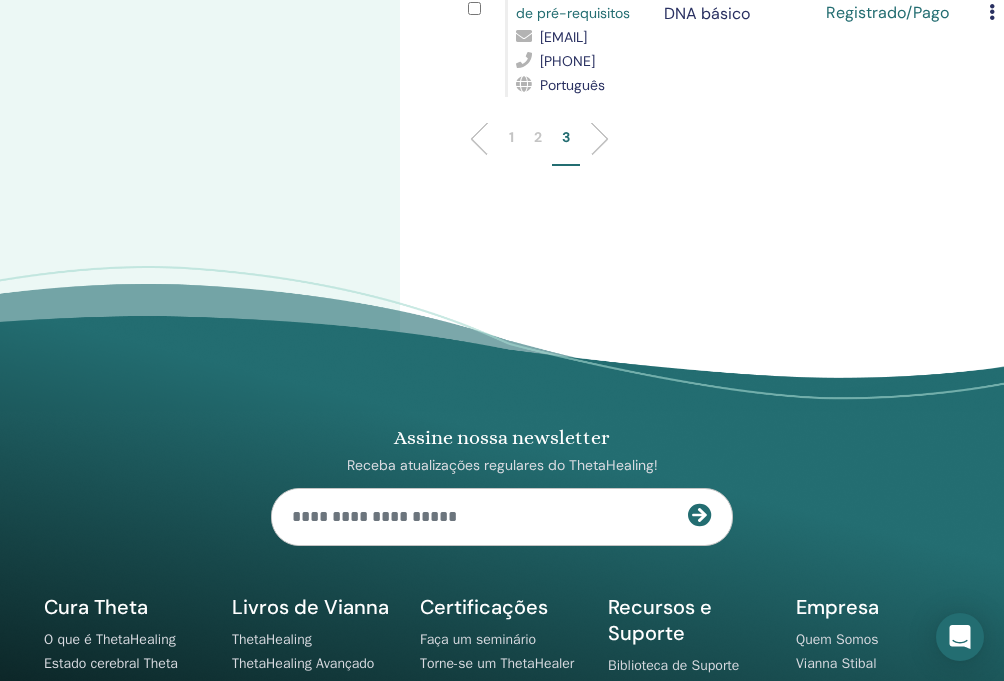 scroll, scrollTop: 3264, scrollLeft: 0, axis: vertical 